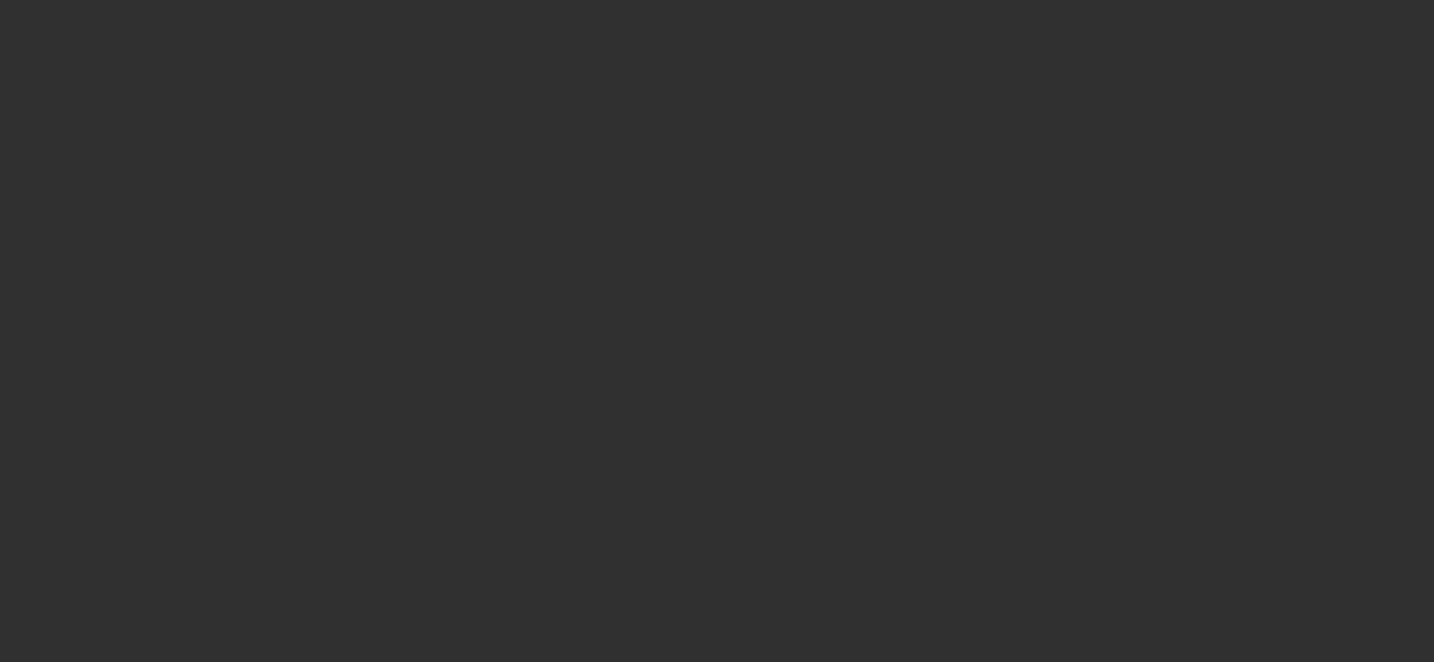 scroll, scrollTop: 0, scrollLeft: 0, axis: both 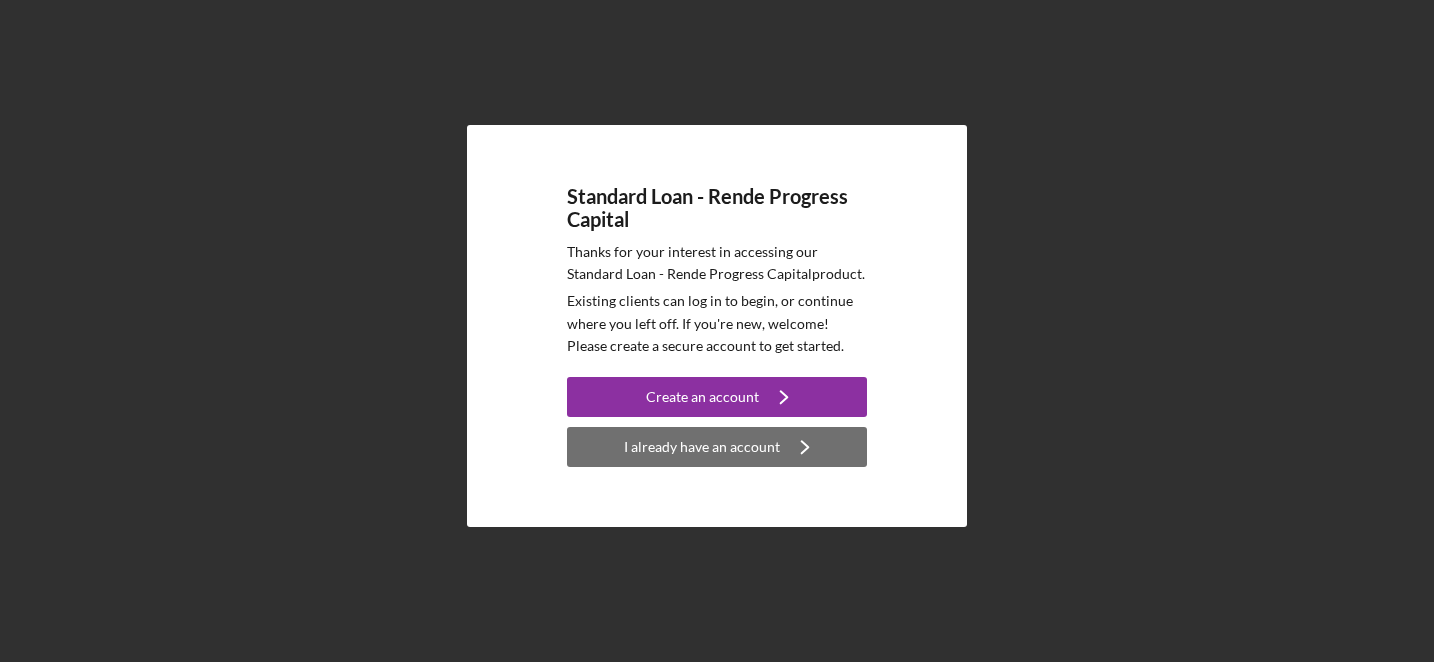 click on "I already have an account Icon/Navigate" at bounding box center (717, 447) 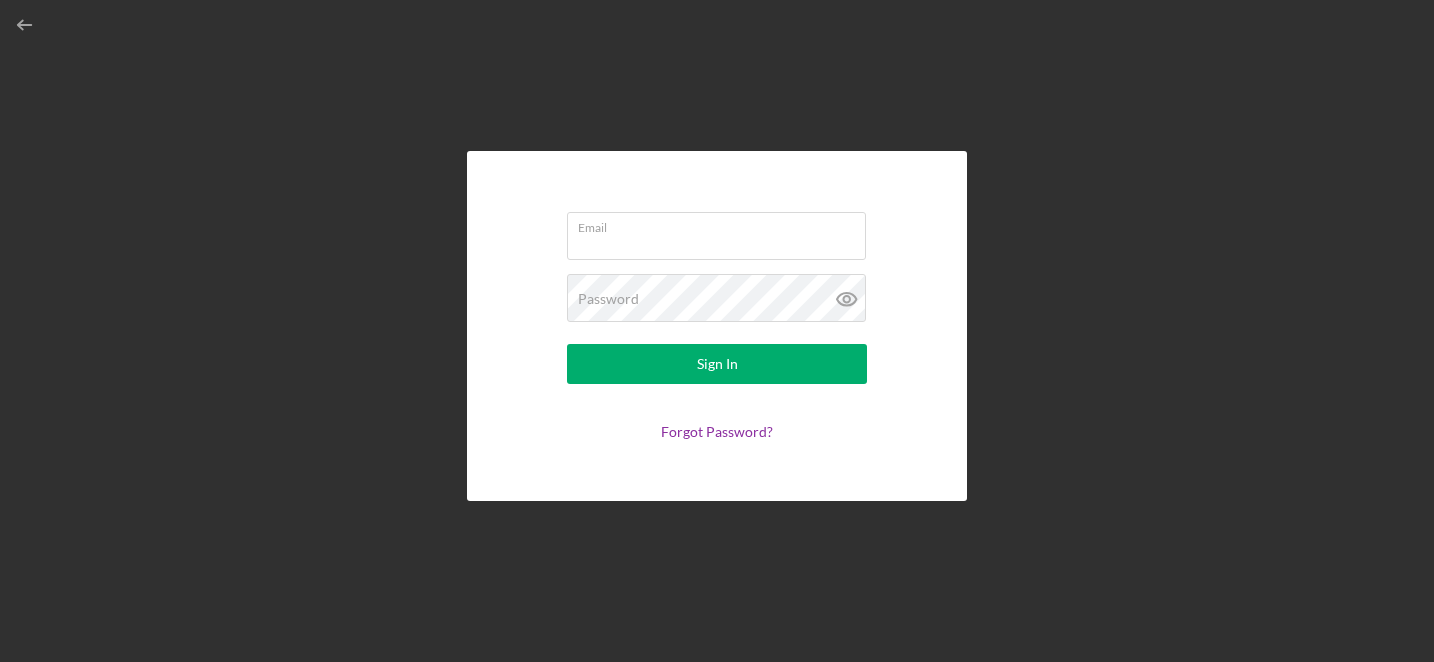 type on "[EMAIL]" 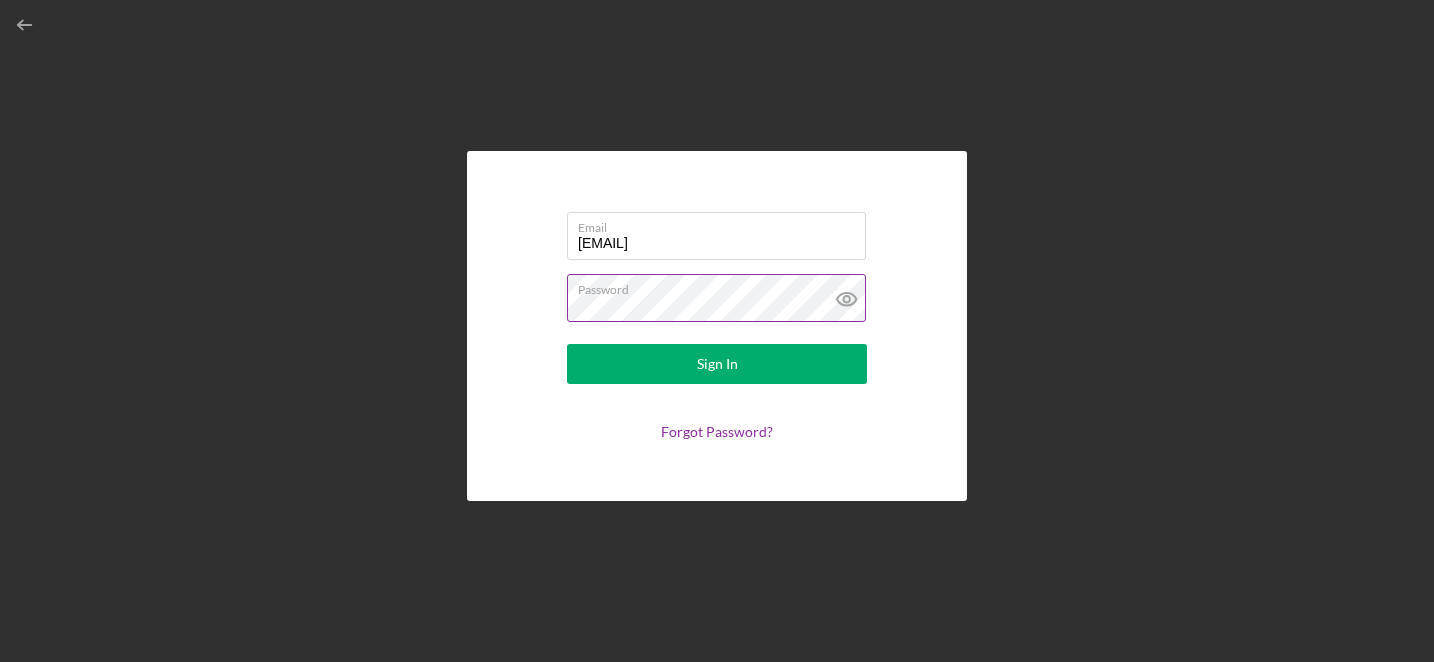 click 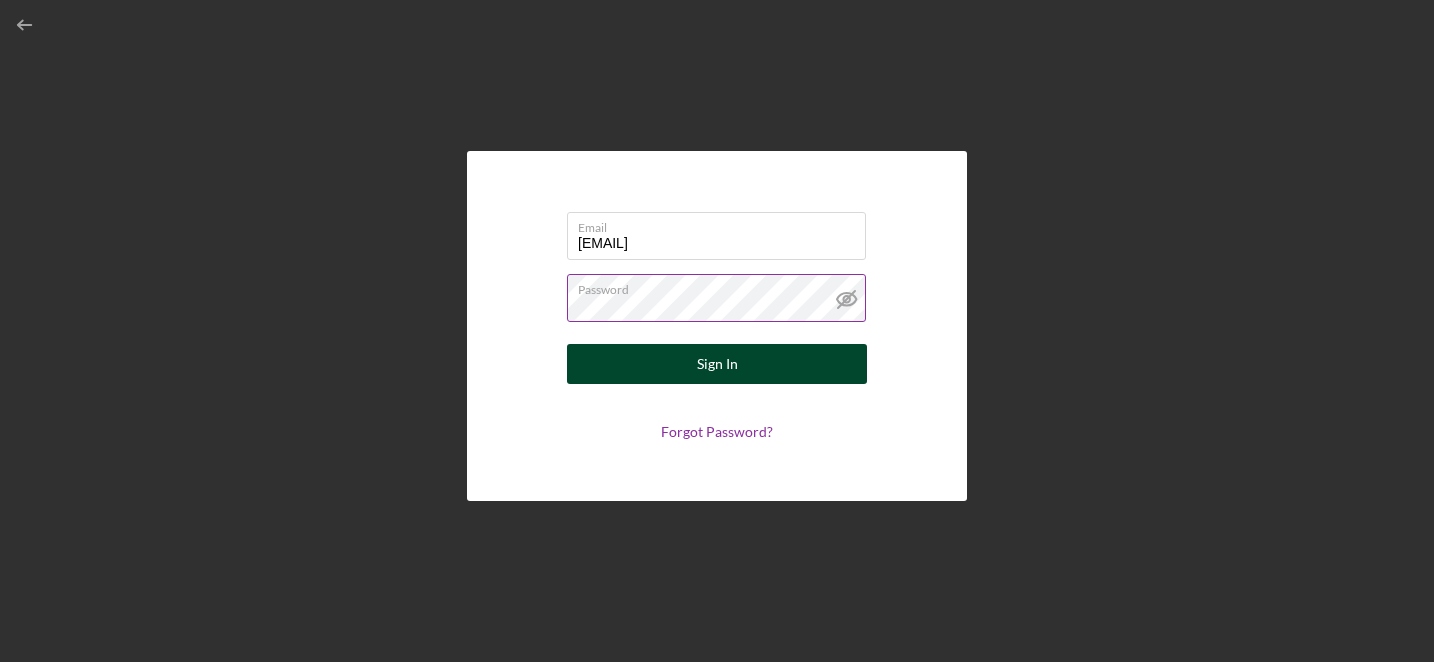 click on "Sign In" at bounding box center (717, 364) 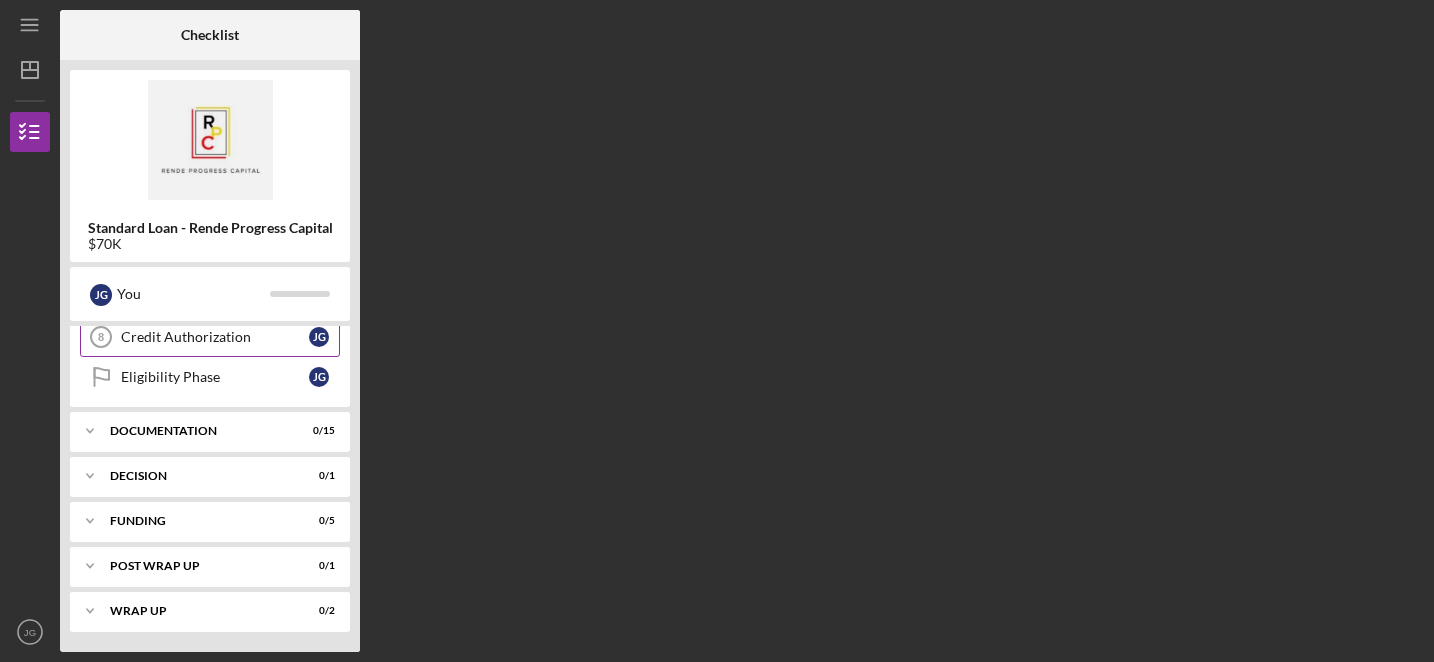 scroll, scrollTop: 326, scrollLeft: 0, axis: vertical 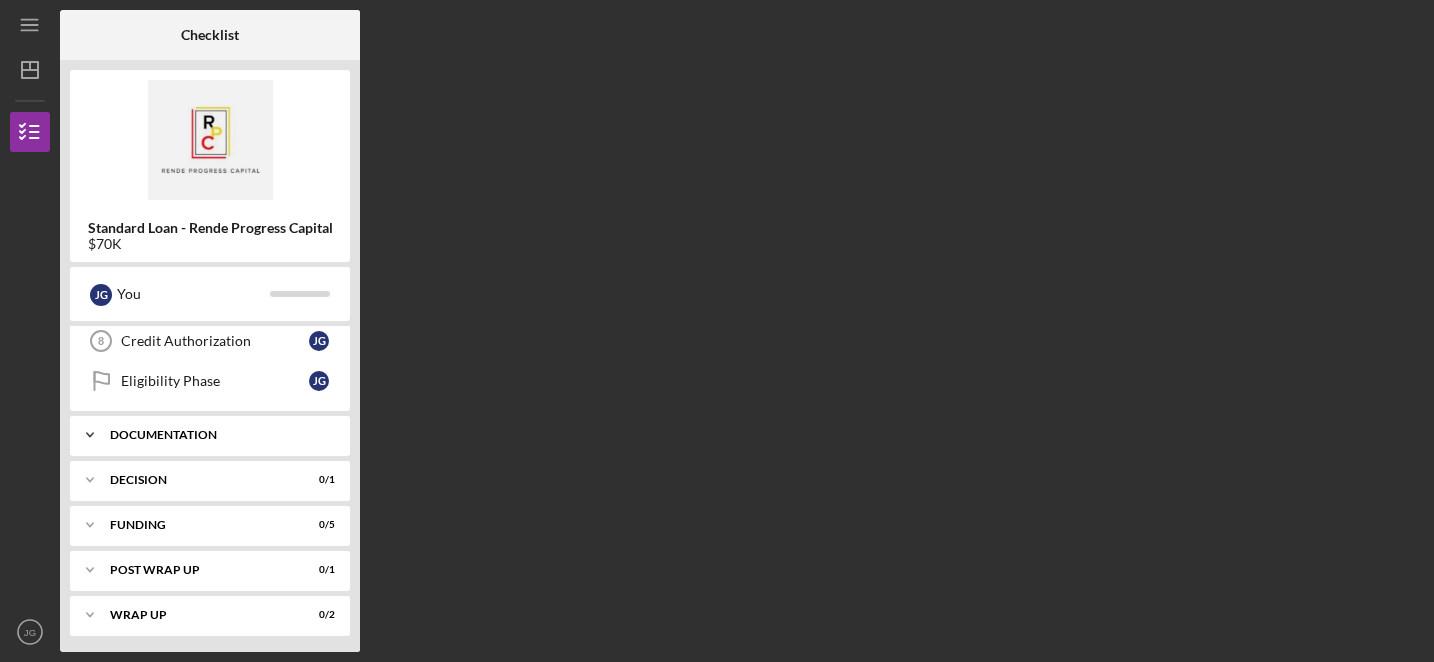 click 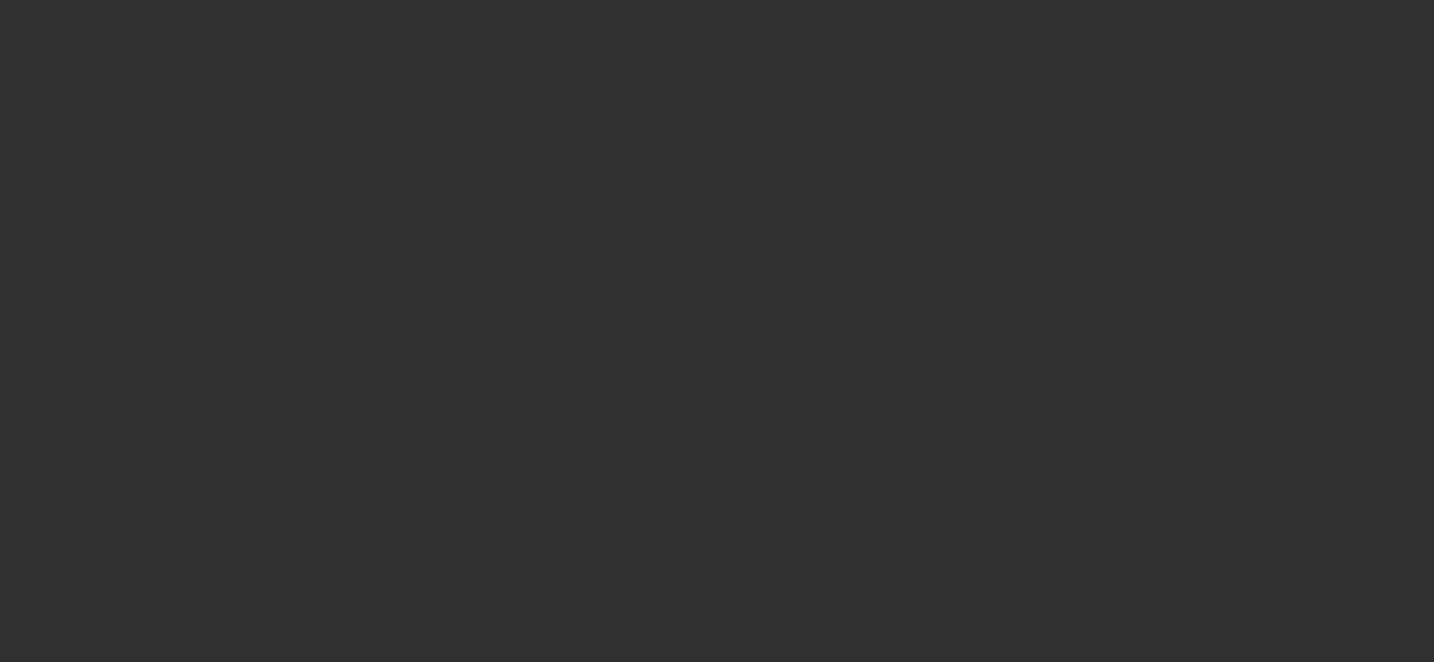 scroll, scrollTop: 0, scrollLeft: 0, axis: both 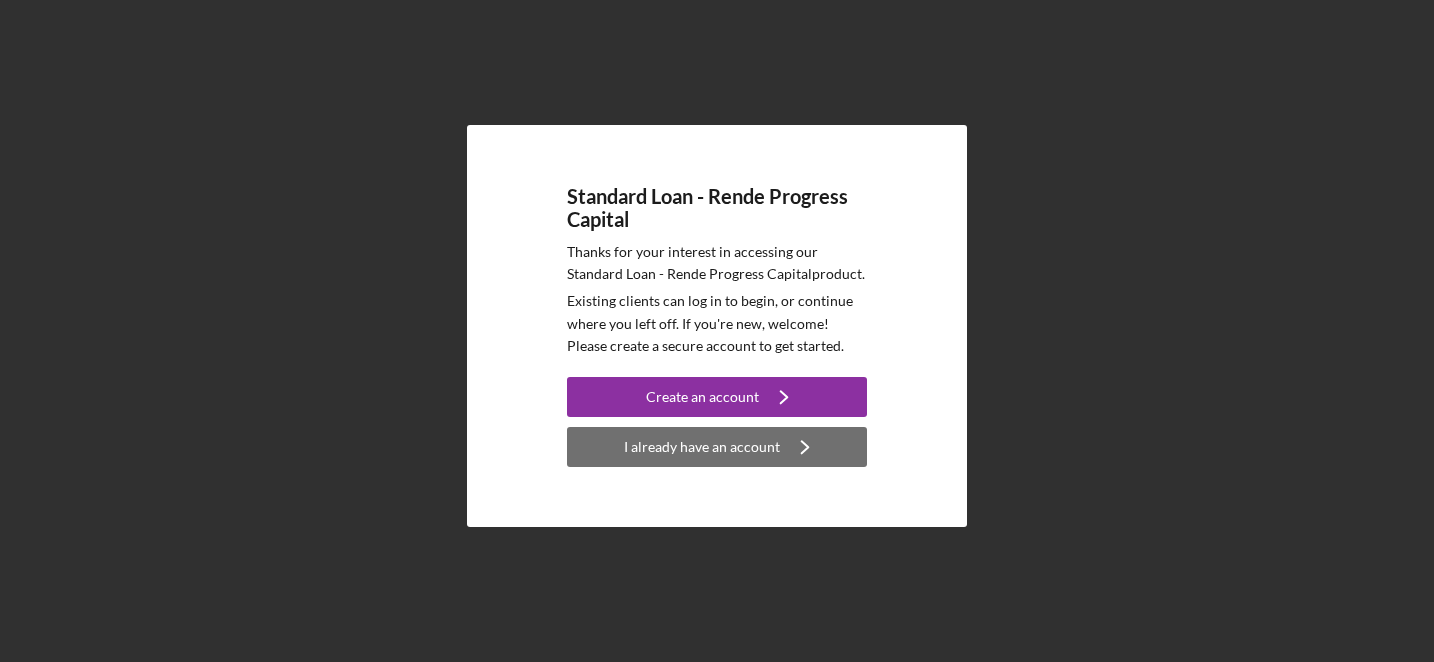 click on "I already have an account" at bounding box center (702, 447) 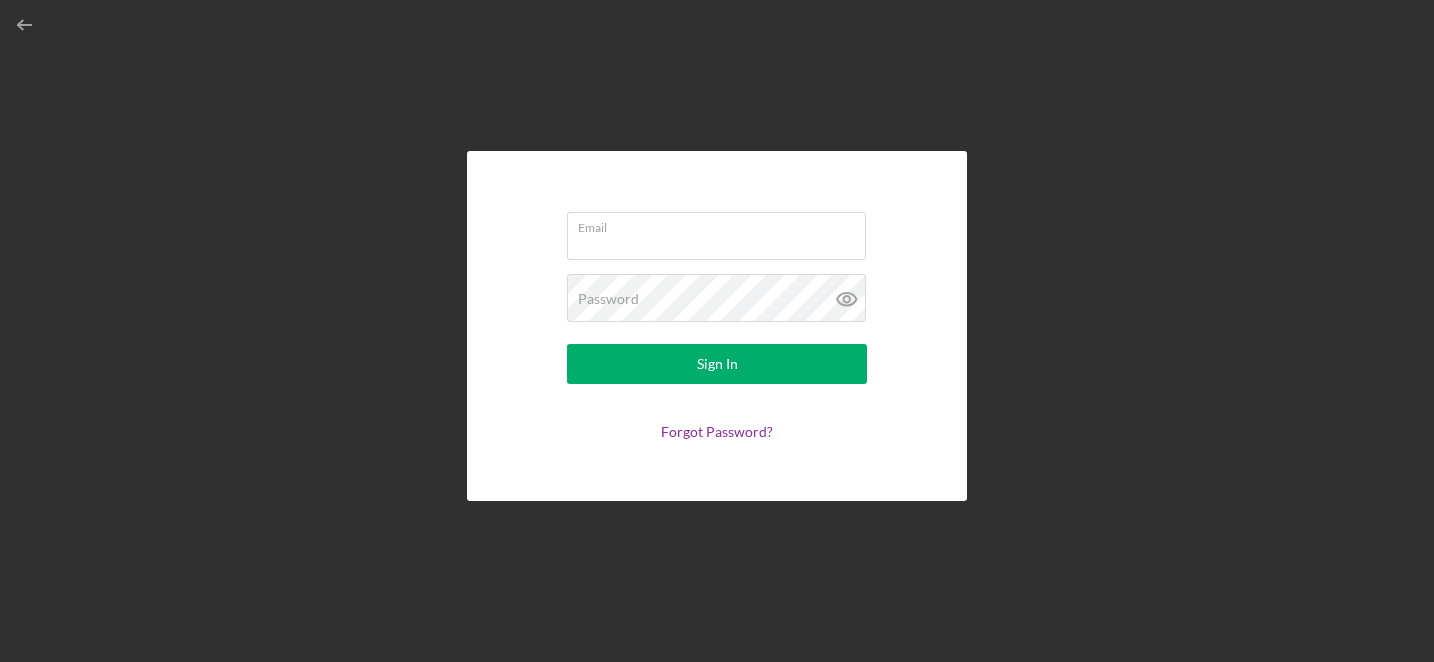 type on "[EMAIL]" 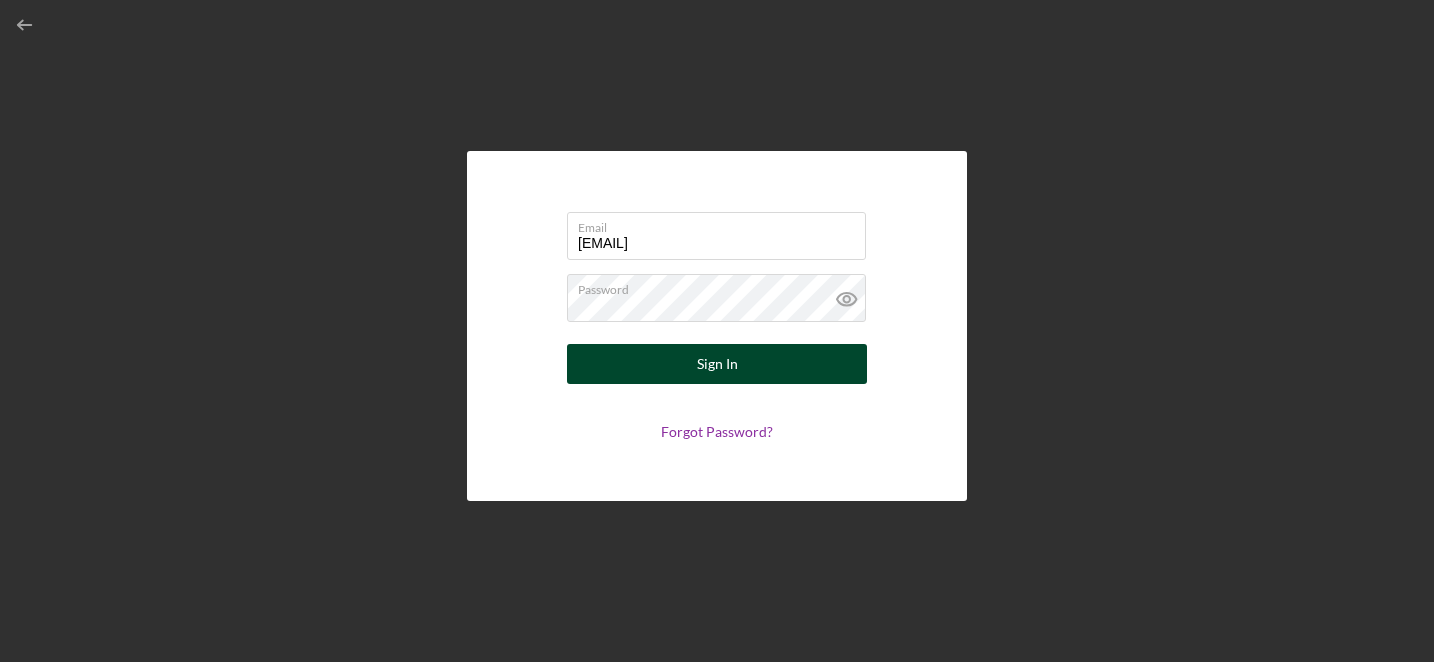 click on "Sign In" at bounding box center (717, 364) 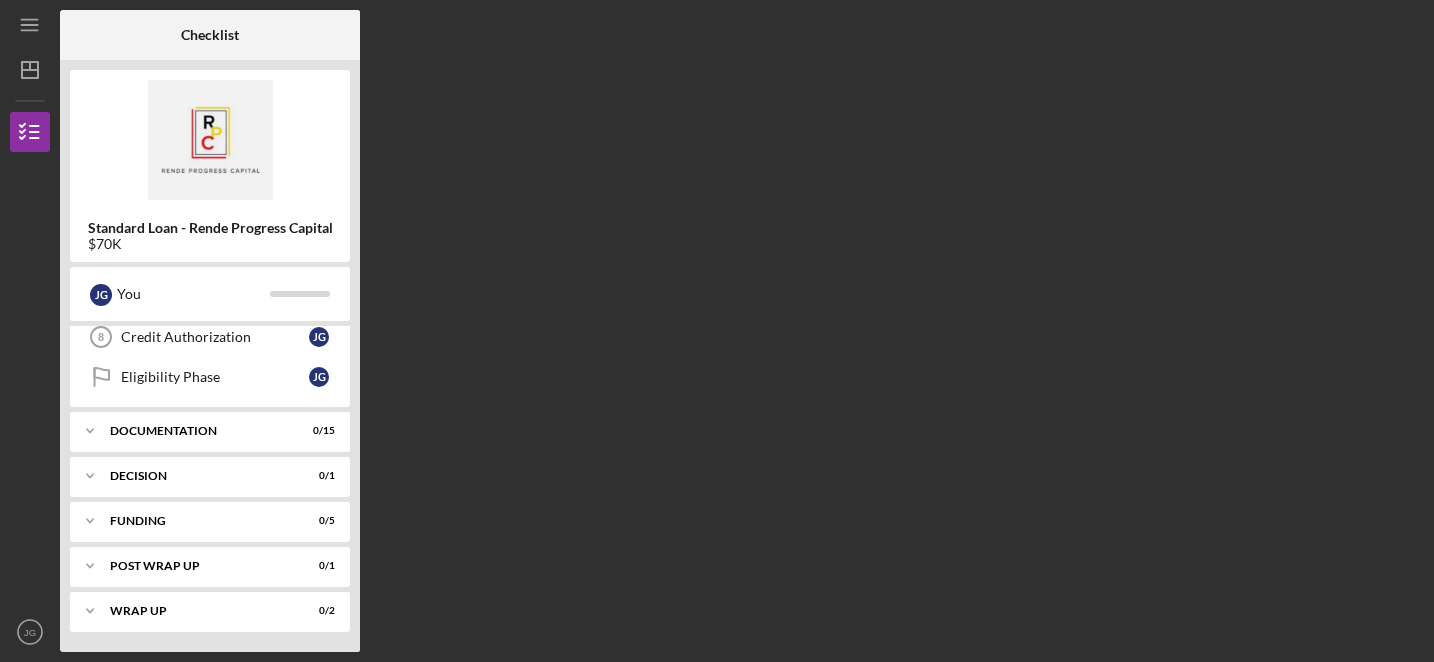 scroll, scrollTop: 0, scrollLeft: 0, axis: both 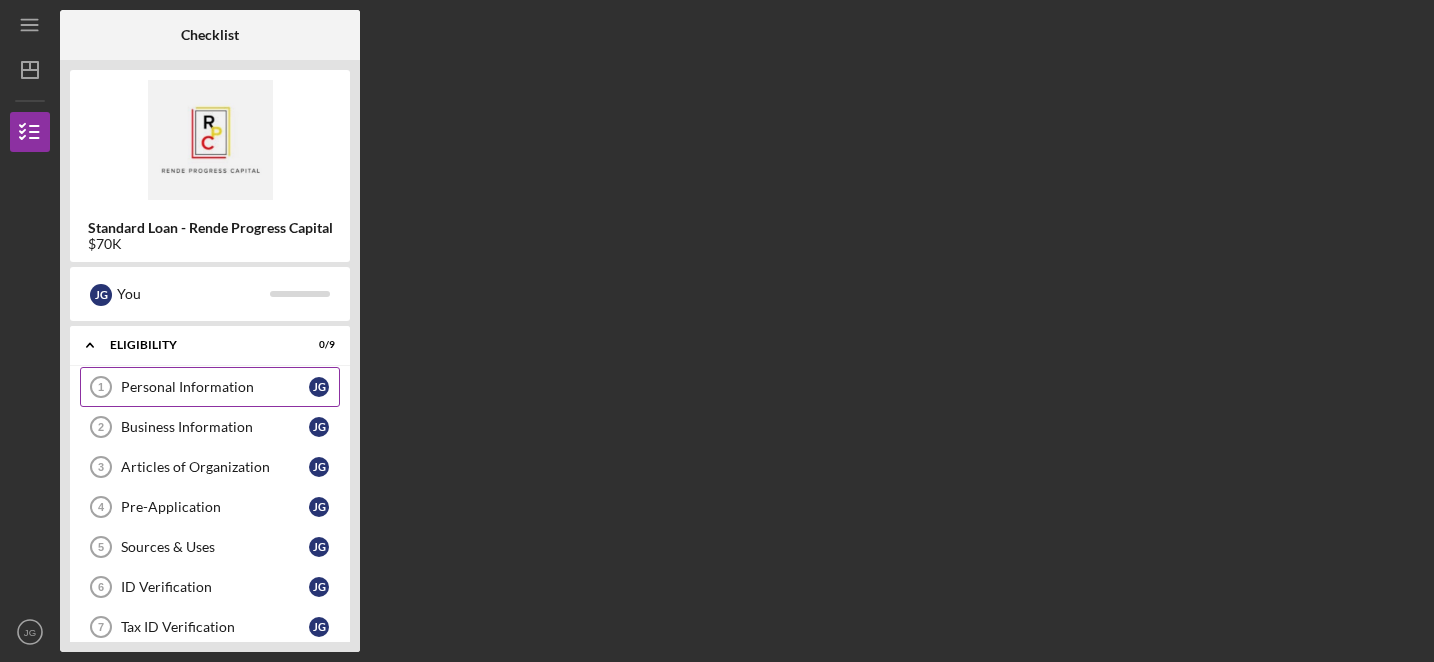 click on "Personal Information" at bounding box center [215, 387] 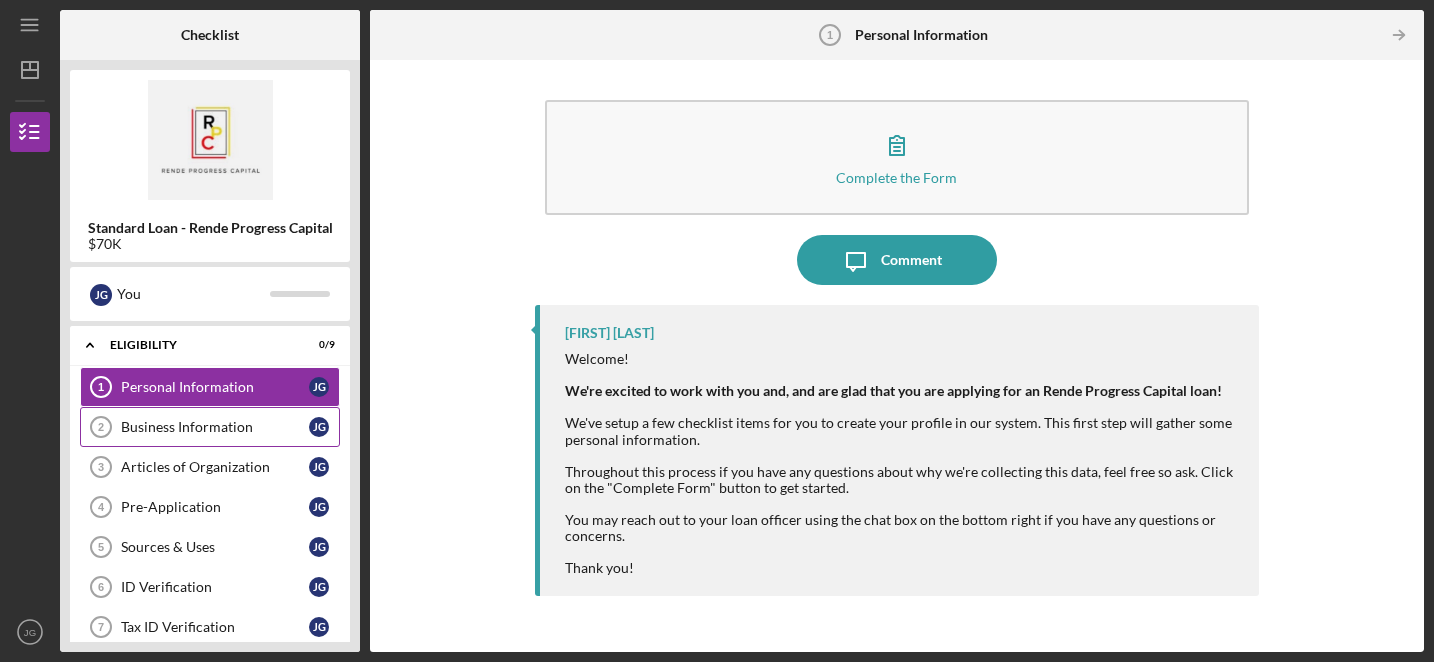 click on "Business Information" at bounding box center [215, 427] 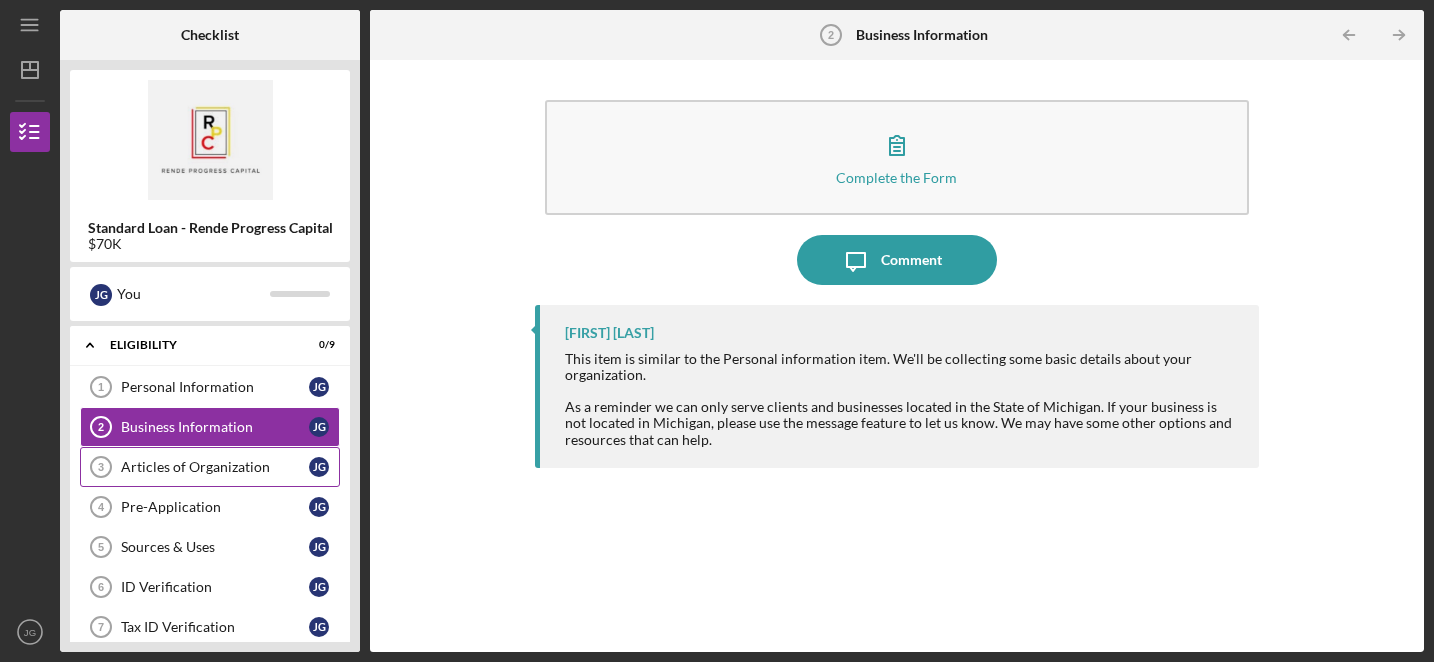 click on "Articles of Organization" at bounding box center (215, 467) 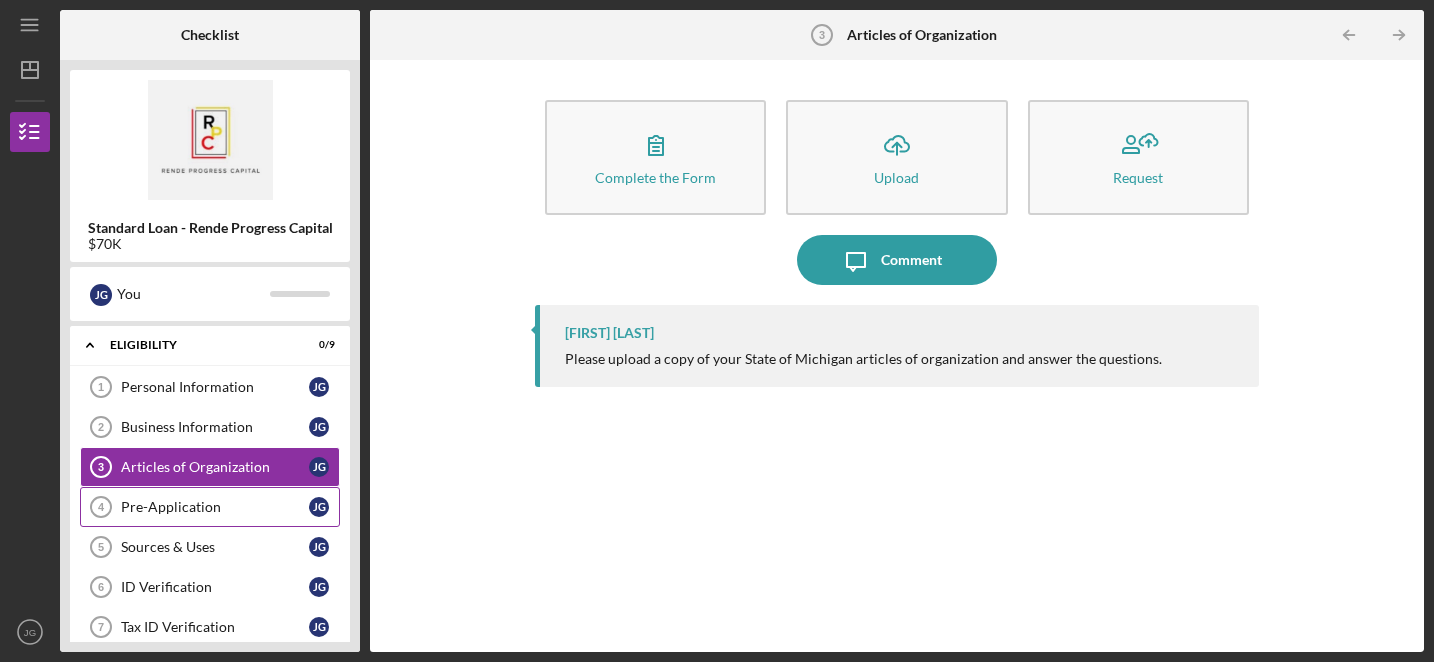 click on "Pre-Application" at bounding box center (215, 507) 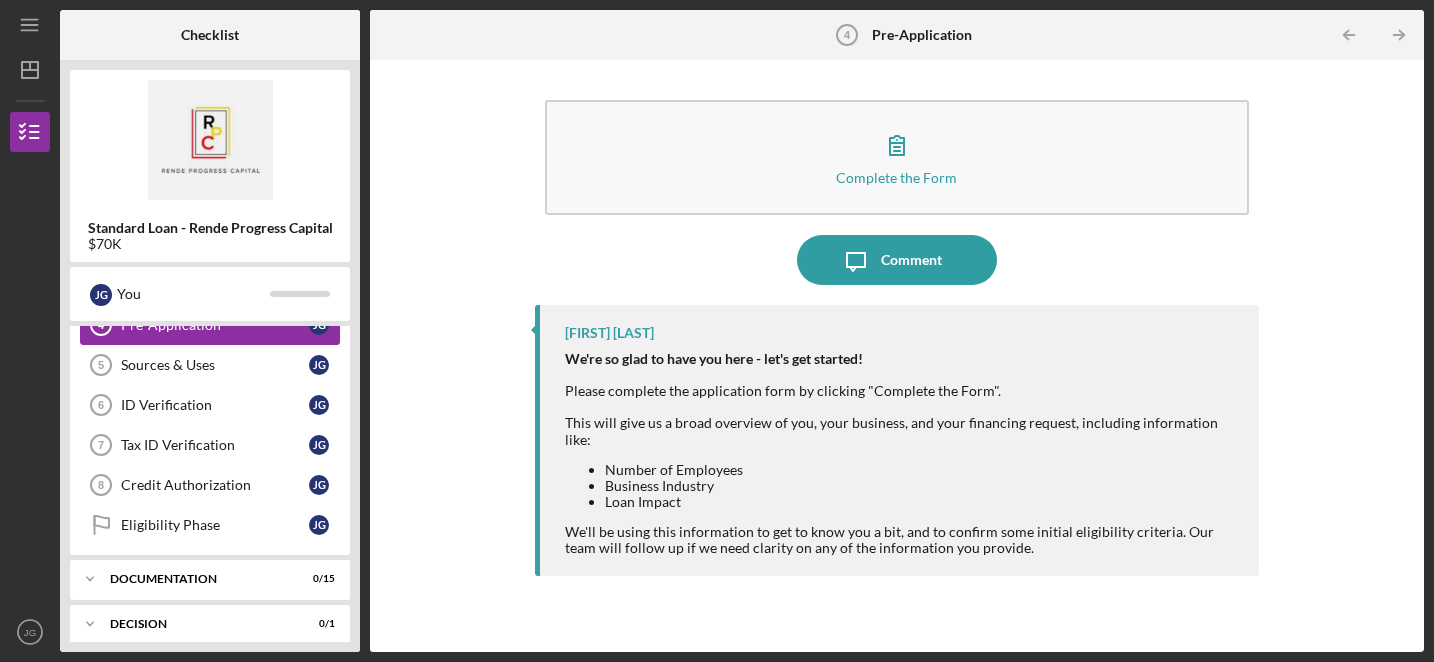 scroll, scrollTop: 133, scrollLeft: 0, axis: vertical 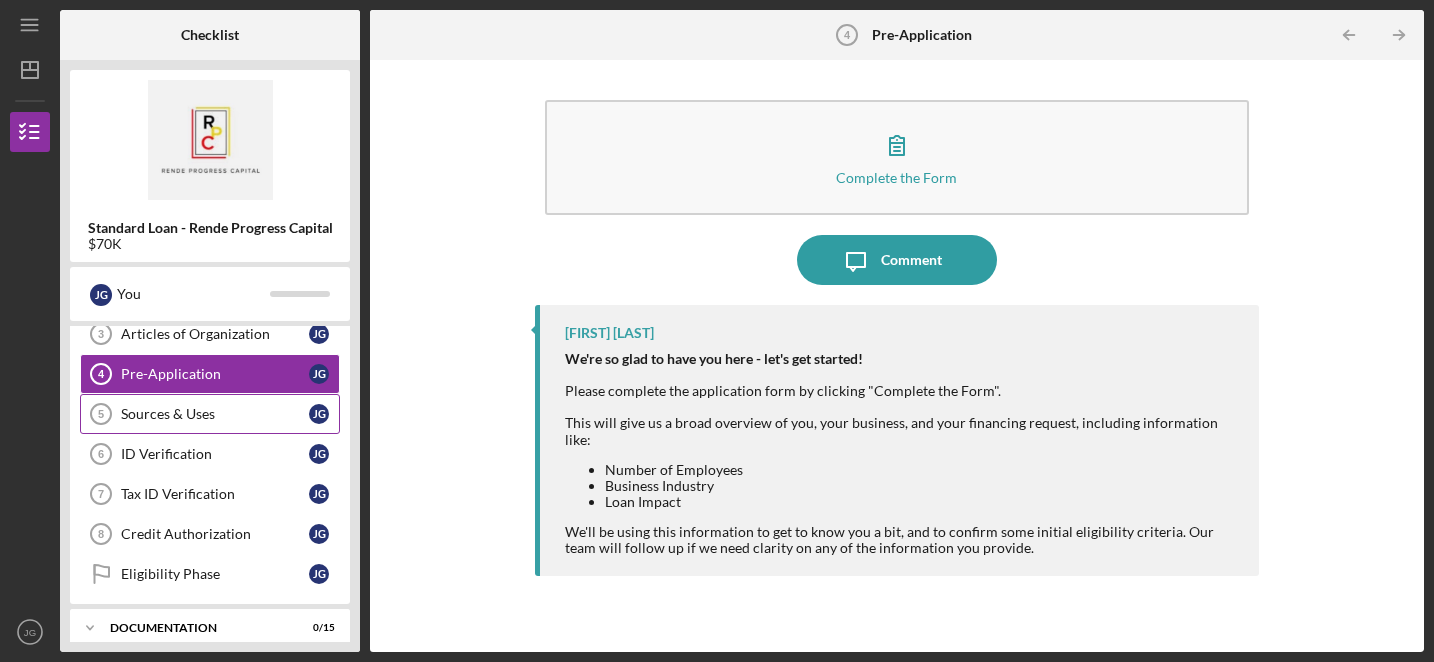 click on "Sources & Uses" at bounding box center (215, 414) 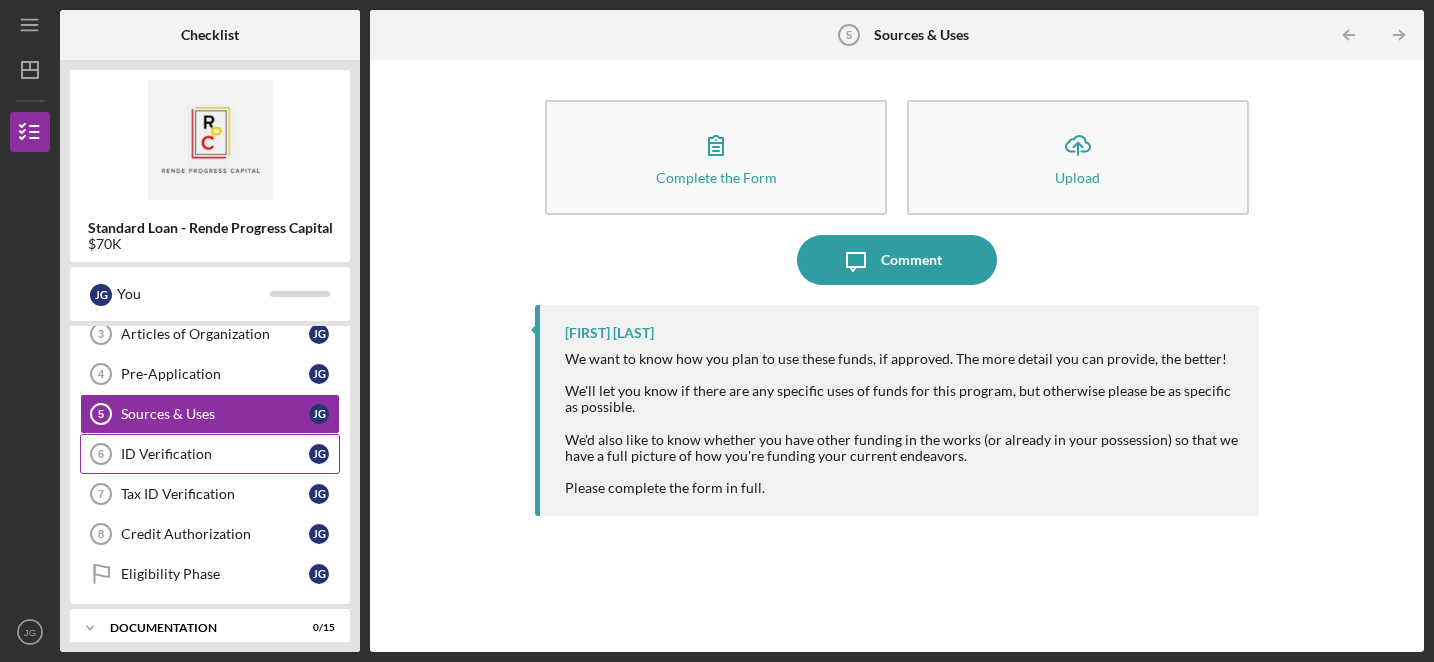 click on "ID Verification" at bounding box center [215, 454] 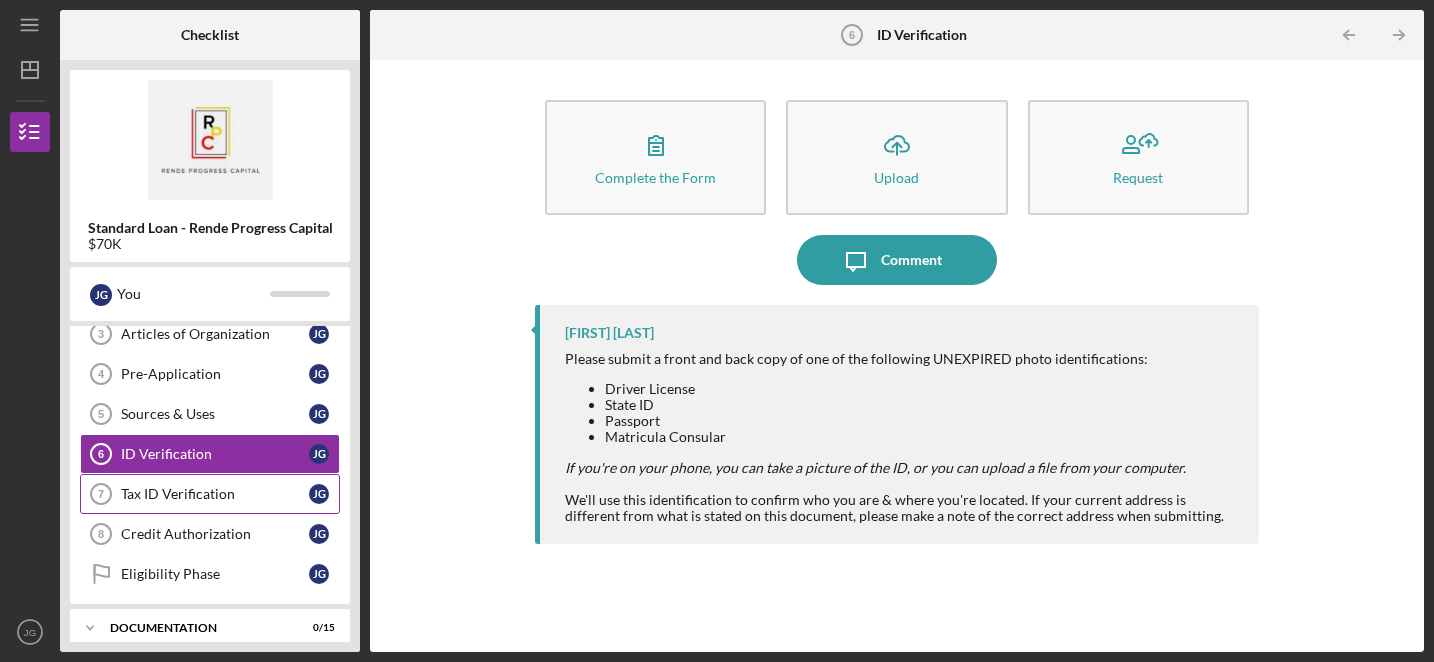 click on "Tax ID Verification" at bounding box center [215, 494] 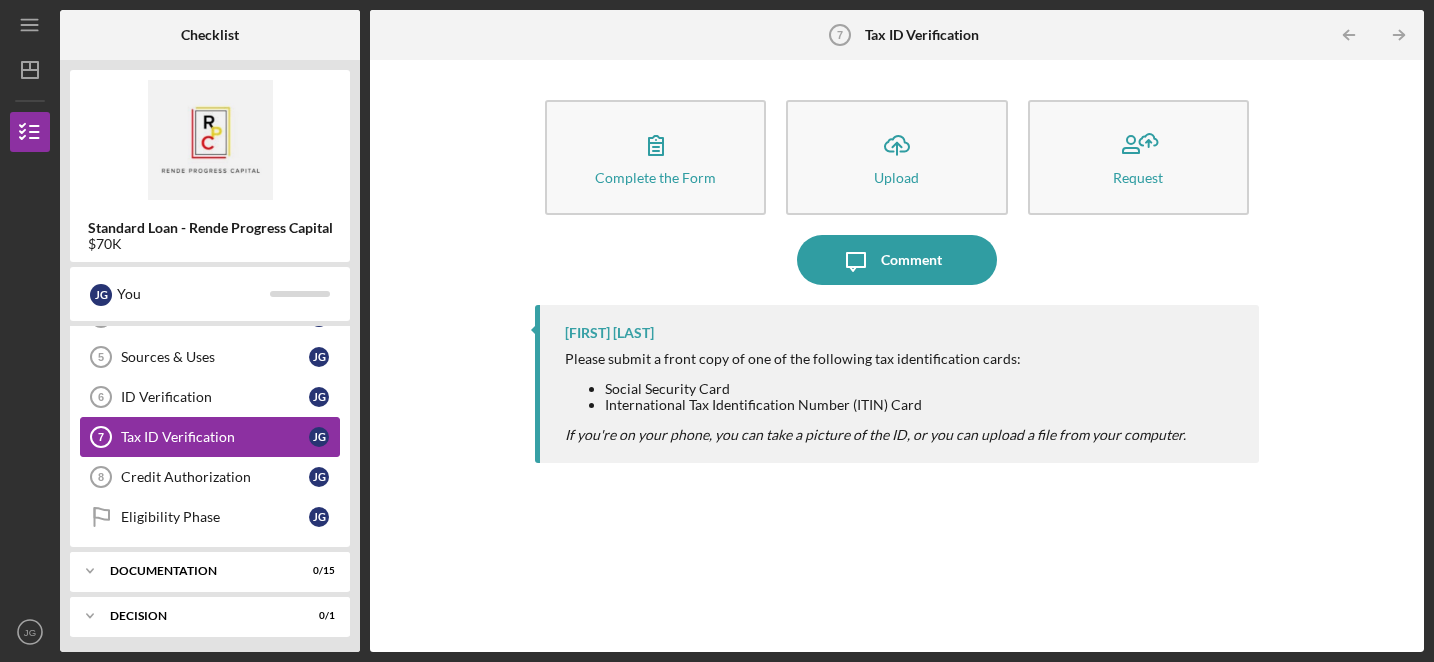 scroll, scrollTop: 199, scrollLeft: 0, axis: vertical 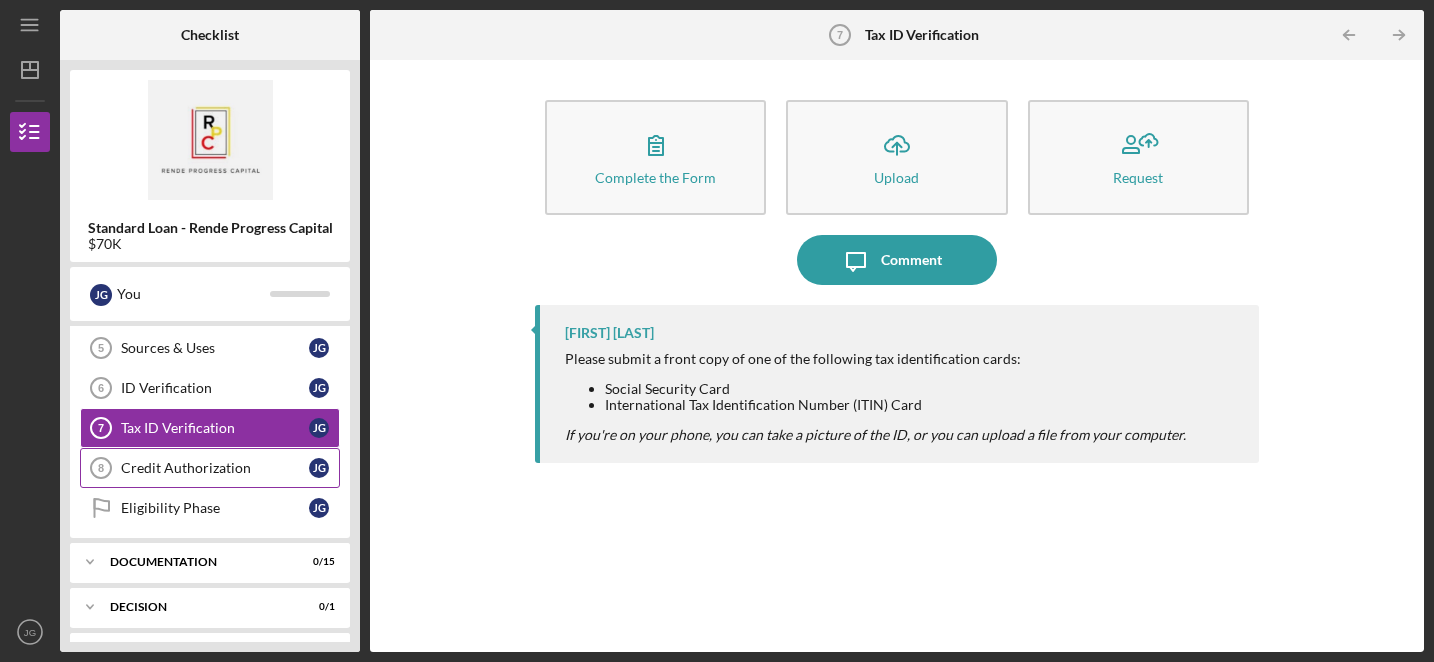 click on "Credit Authorization" at bounding box center [215, 468] 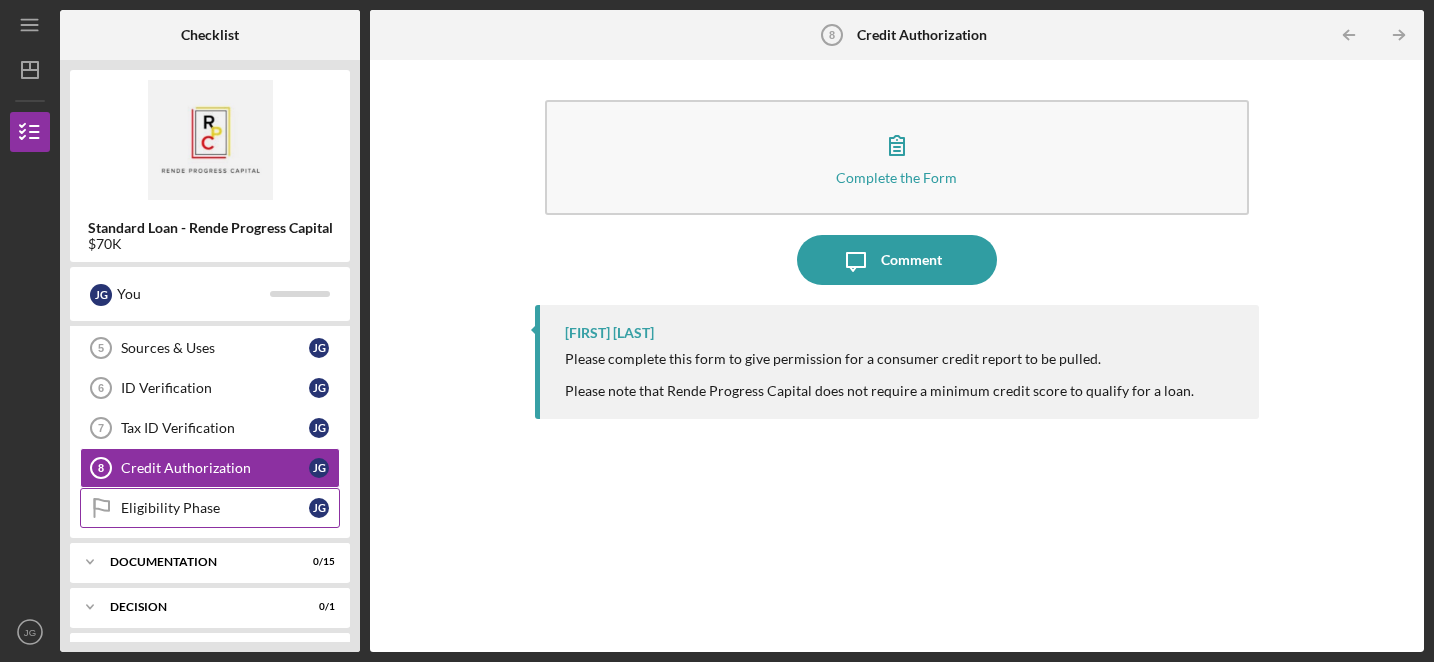 click on "Eligibility Phase" at bounding box center (215, 508) 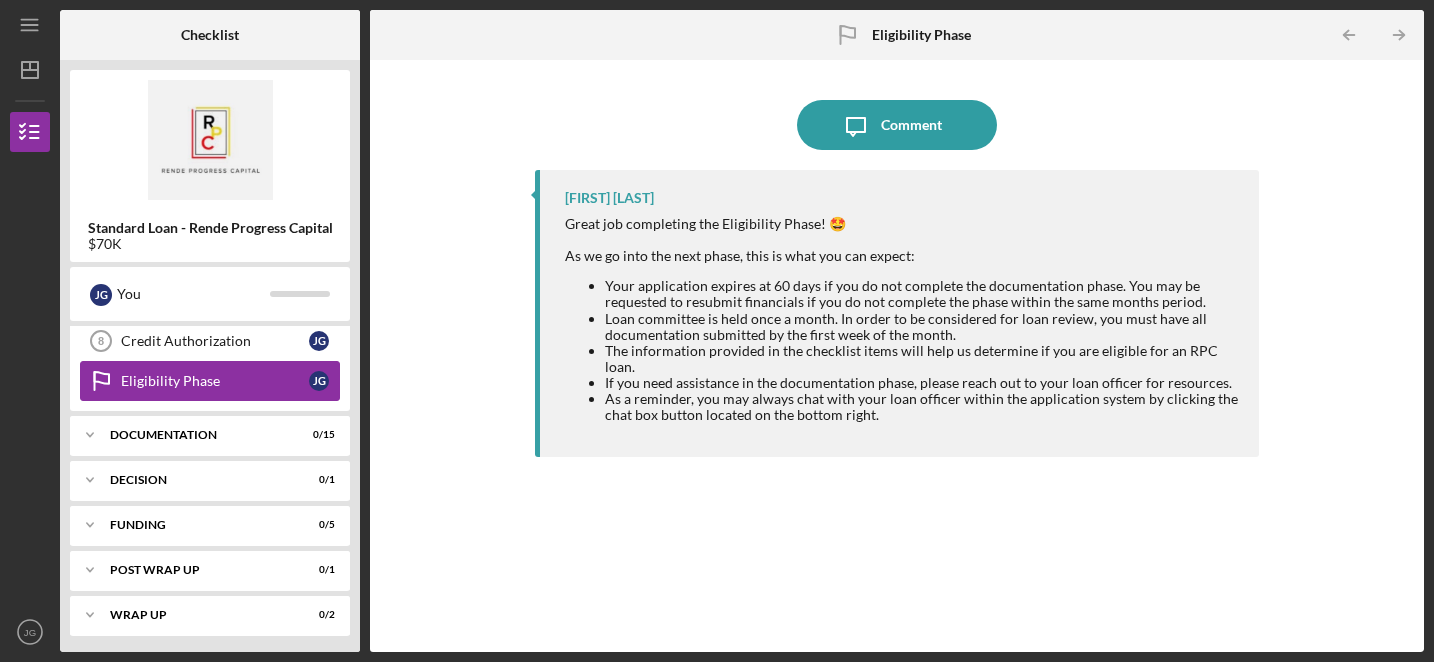 scroll, scrollTop: 330, scrollLeft: 0, axis: vertical 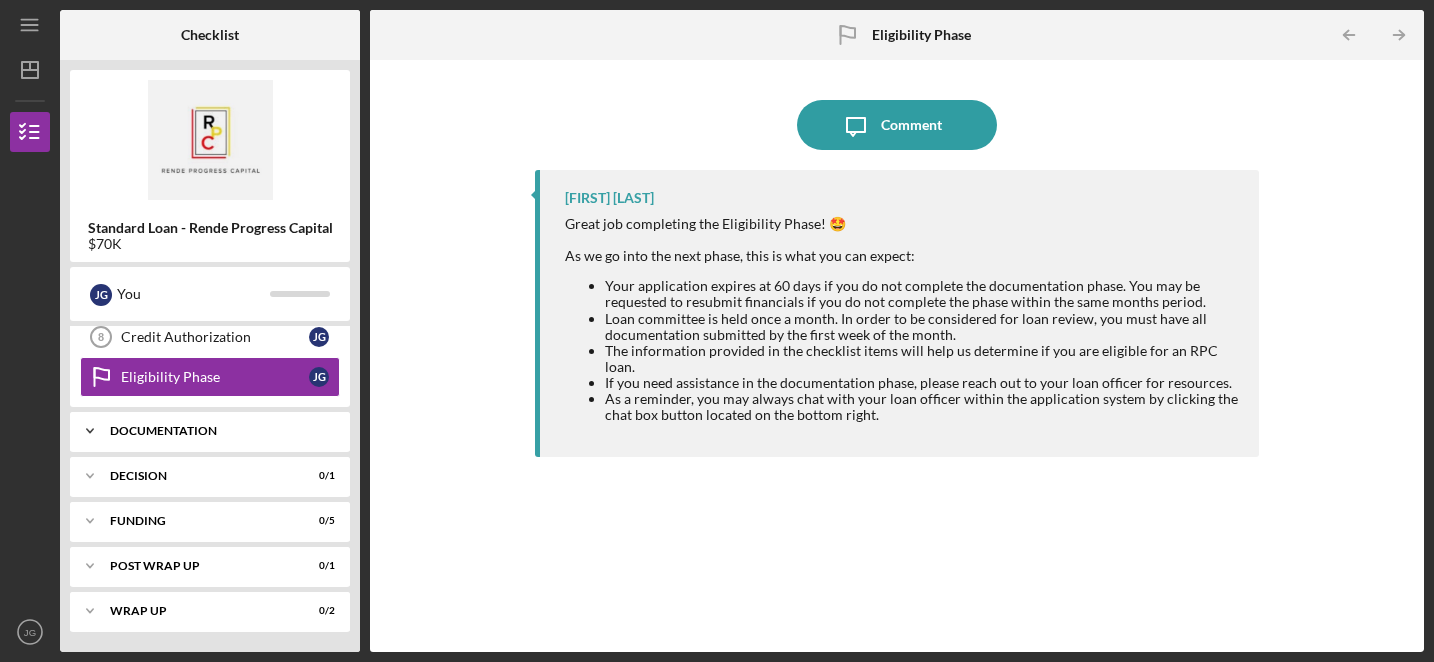 click on "Documentation" at bounding box center [217, 431] 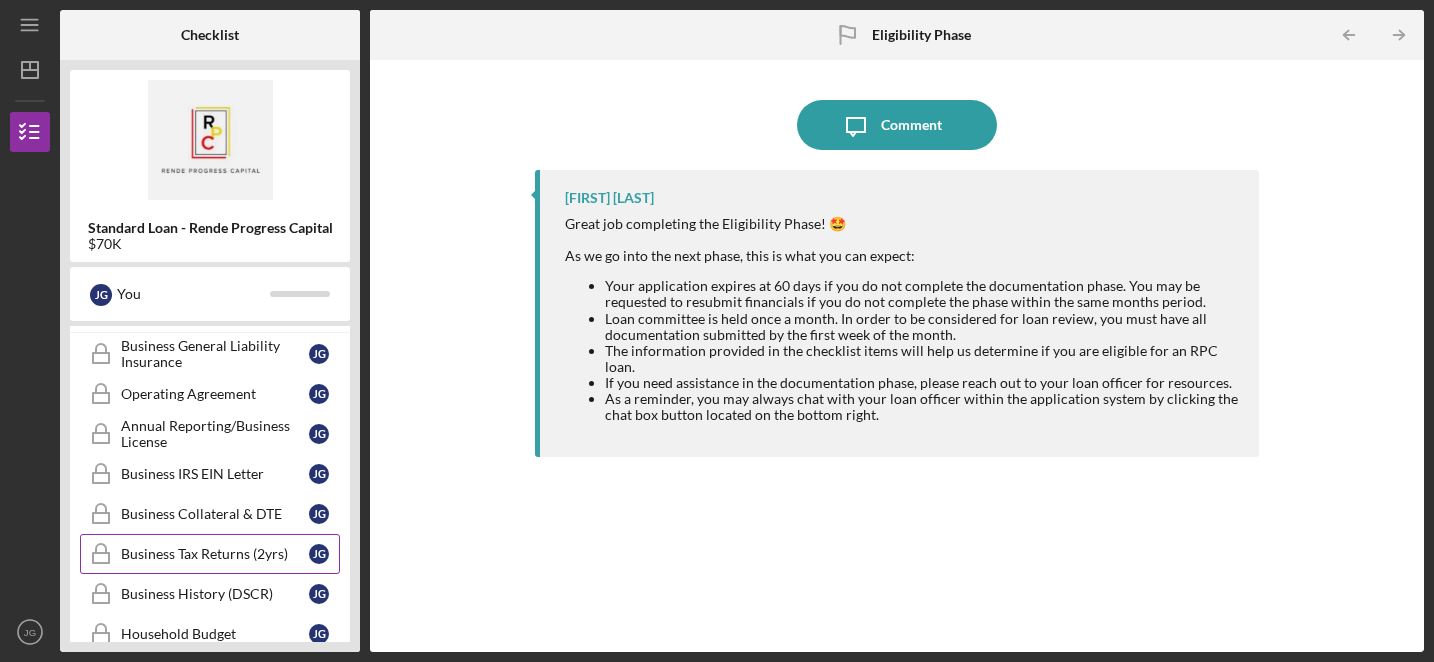 scroll, scrollTop: 448, scrollLeft: 0, axis: vertical 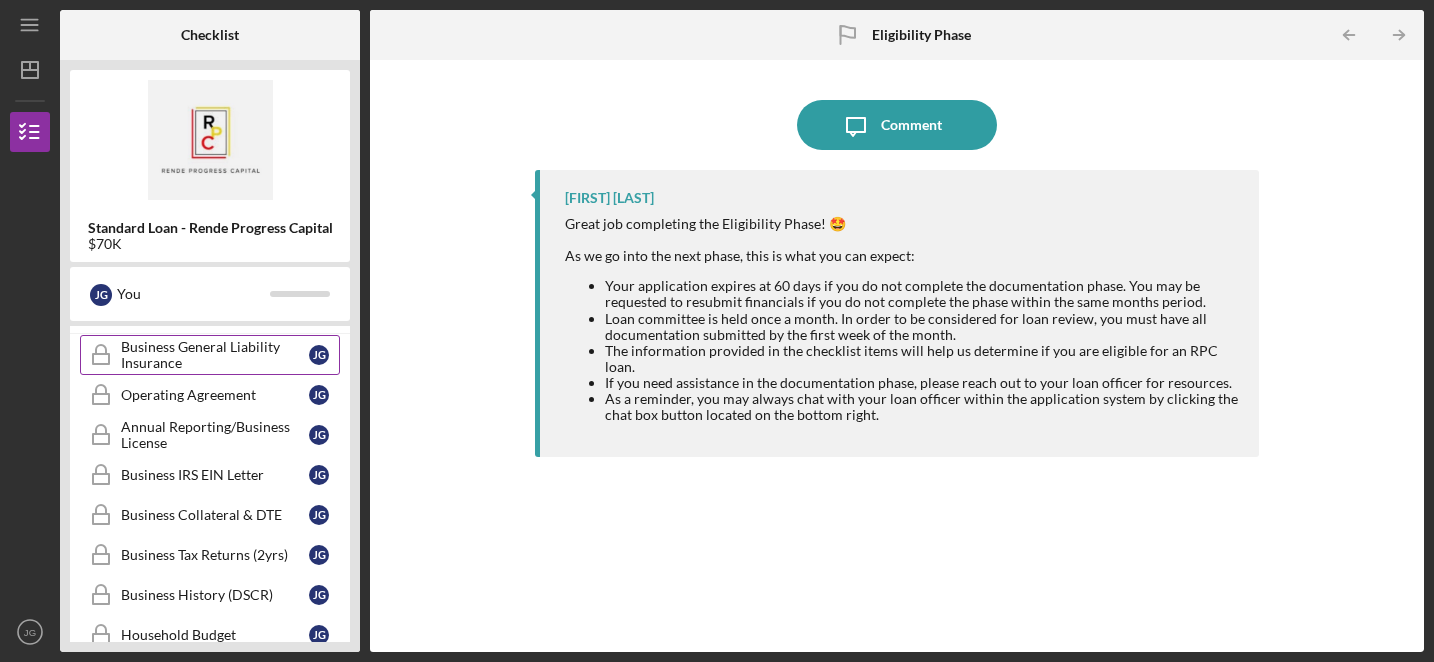 click on "Business General Liability Insurance" at bounding box center [215, 355] 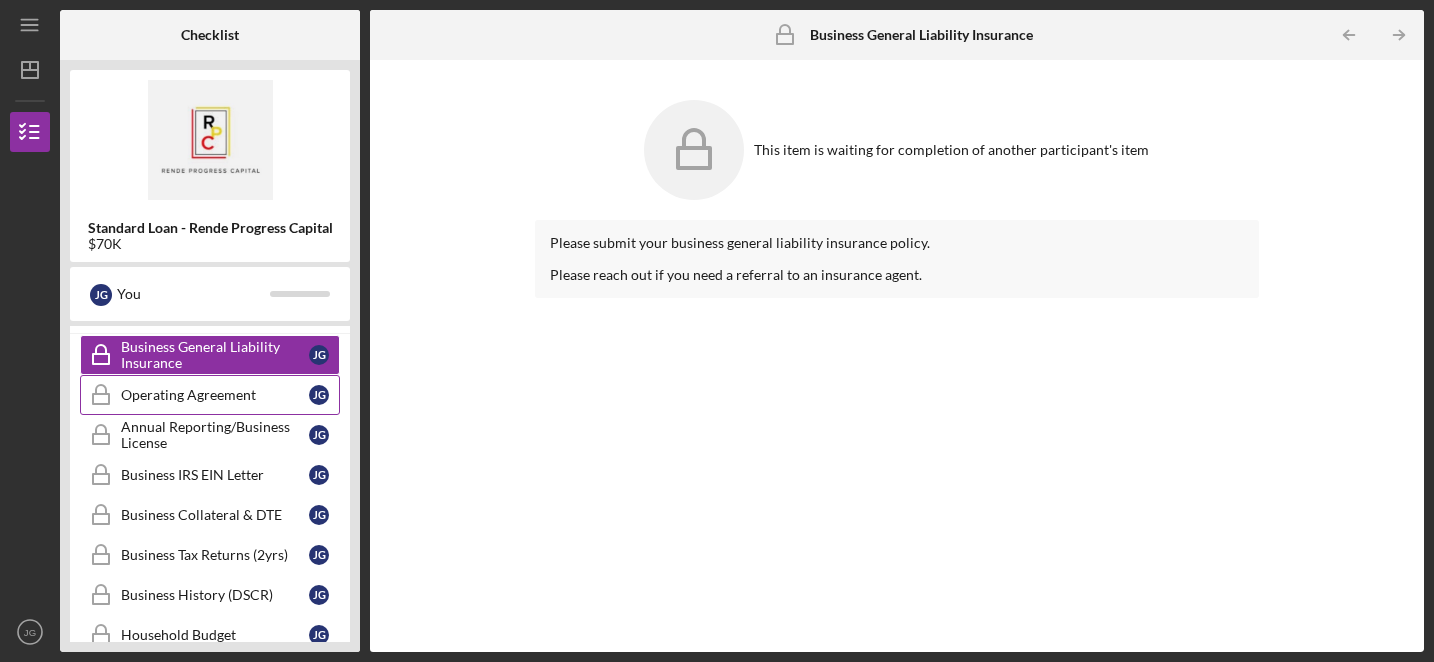 click on "Operating Agreement" at bounding box center [215, 395] 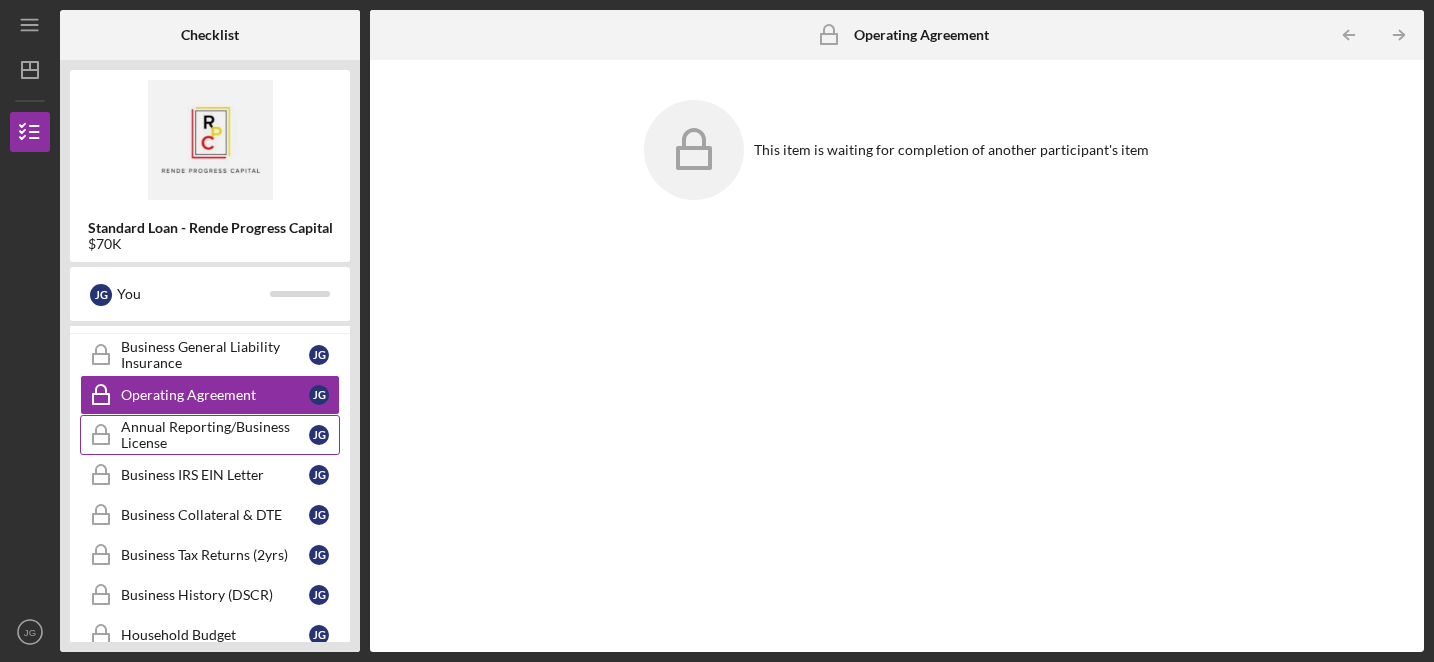 click on "Annual Reporting/Business License" at bounding box center [215, 435] 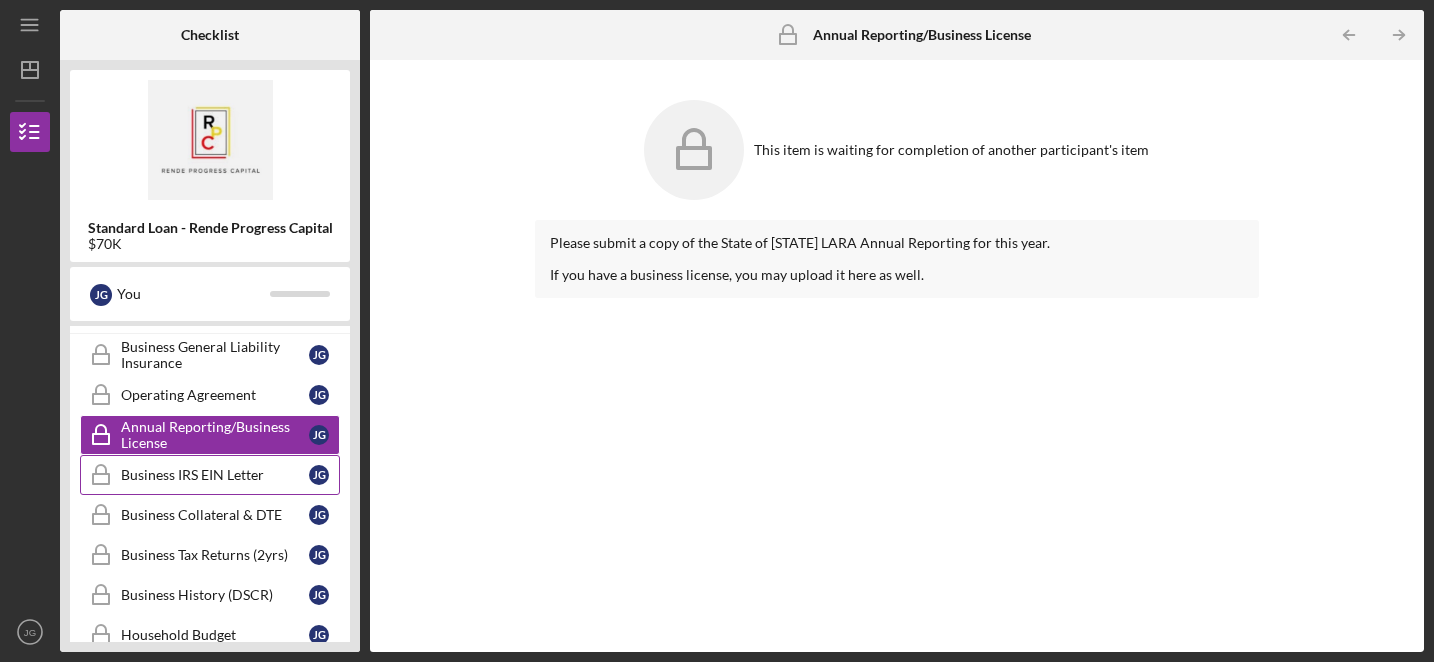 click on "Business IRS EIN Letter" at bounding box center (215, 475) 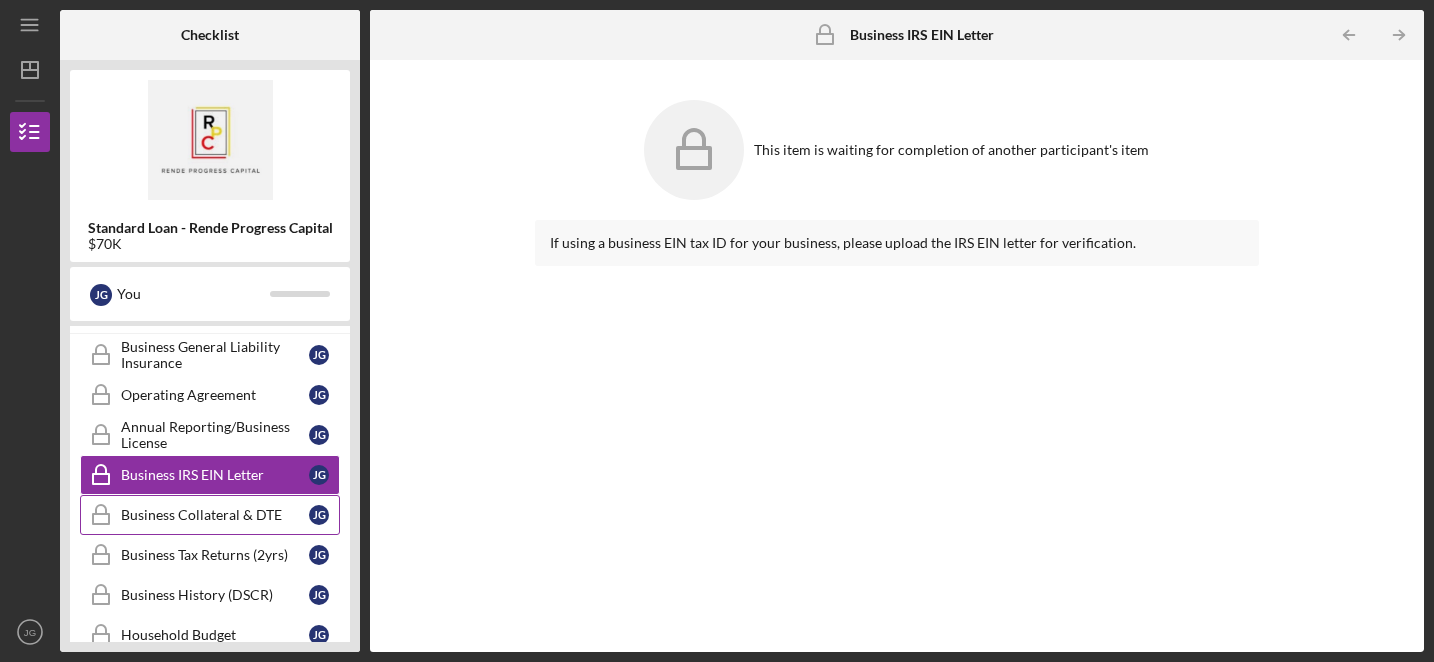 click on "Business Collateral & DTE" at bounding box center [215, 515] 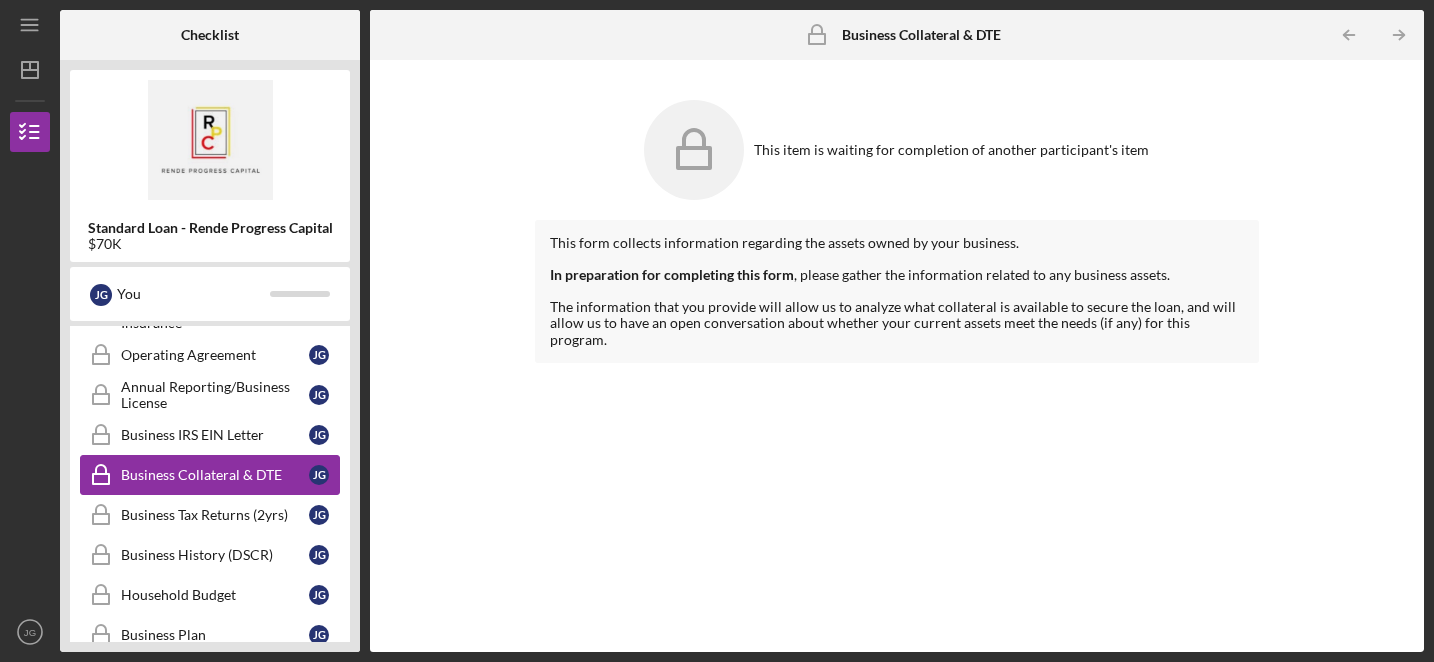 scroll, scrollTop: 555, scrollLeft: 0, axis: vertical 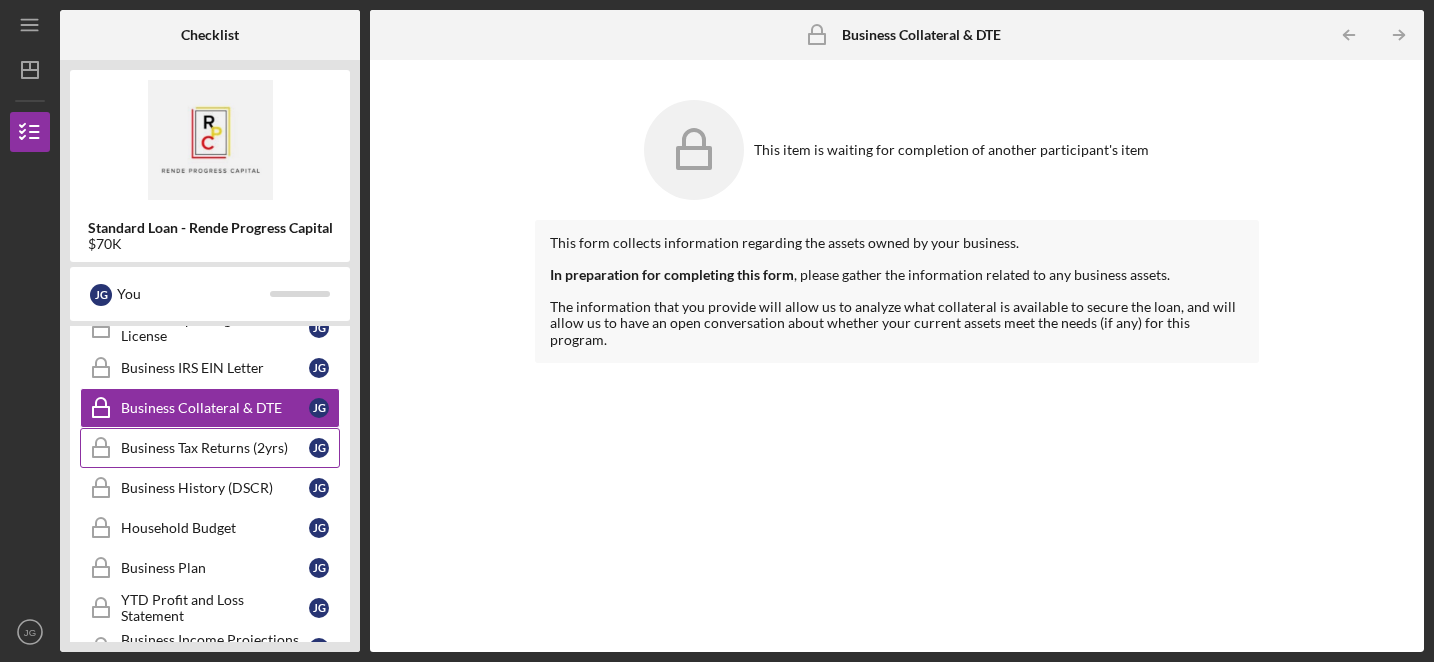click on "Business Tax Returns (2yrs)" at bounding box center (215, 448) 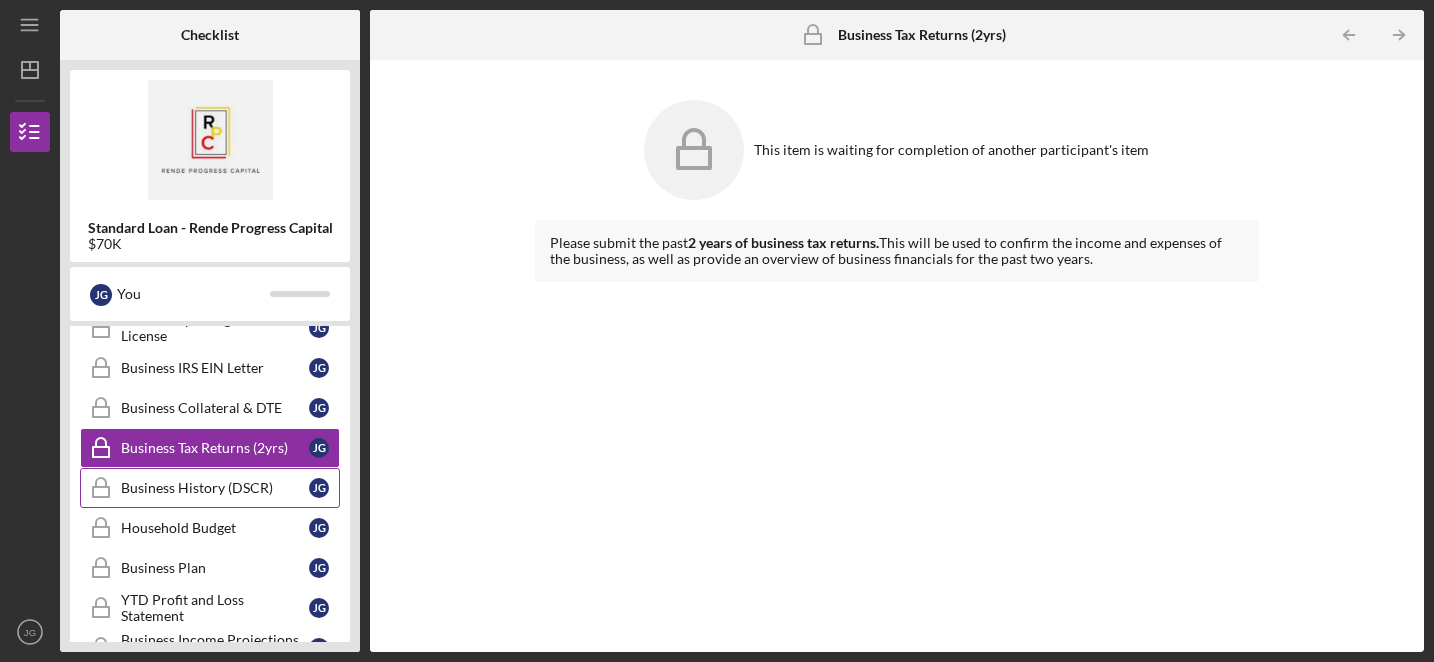 click on "Business History (DSCR)" at bounding box center [215, 488] 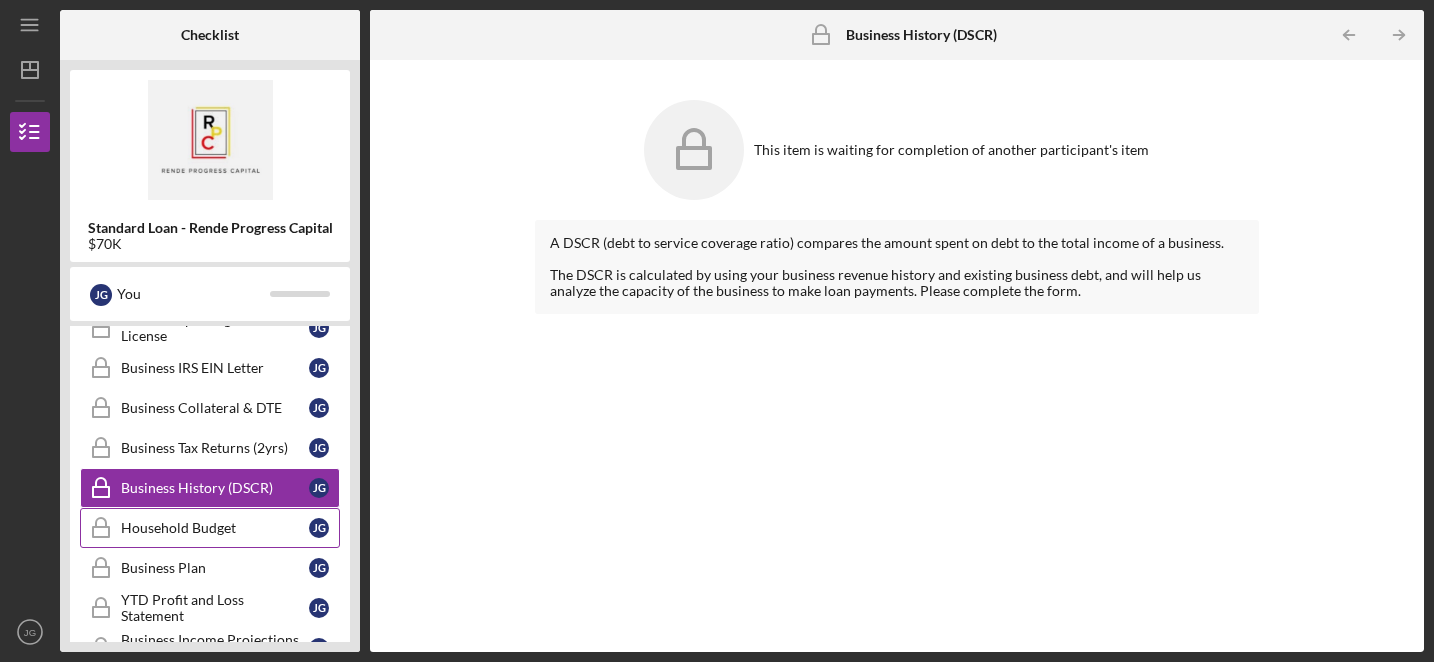 click on "Household Budget" at bounding box center [215, 528] 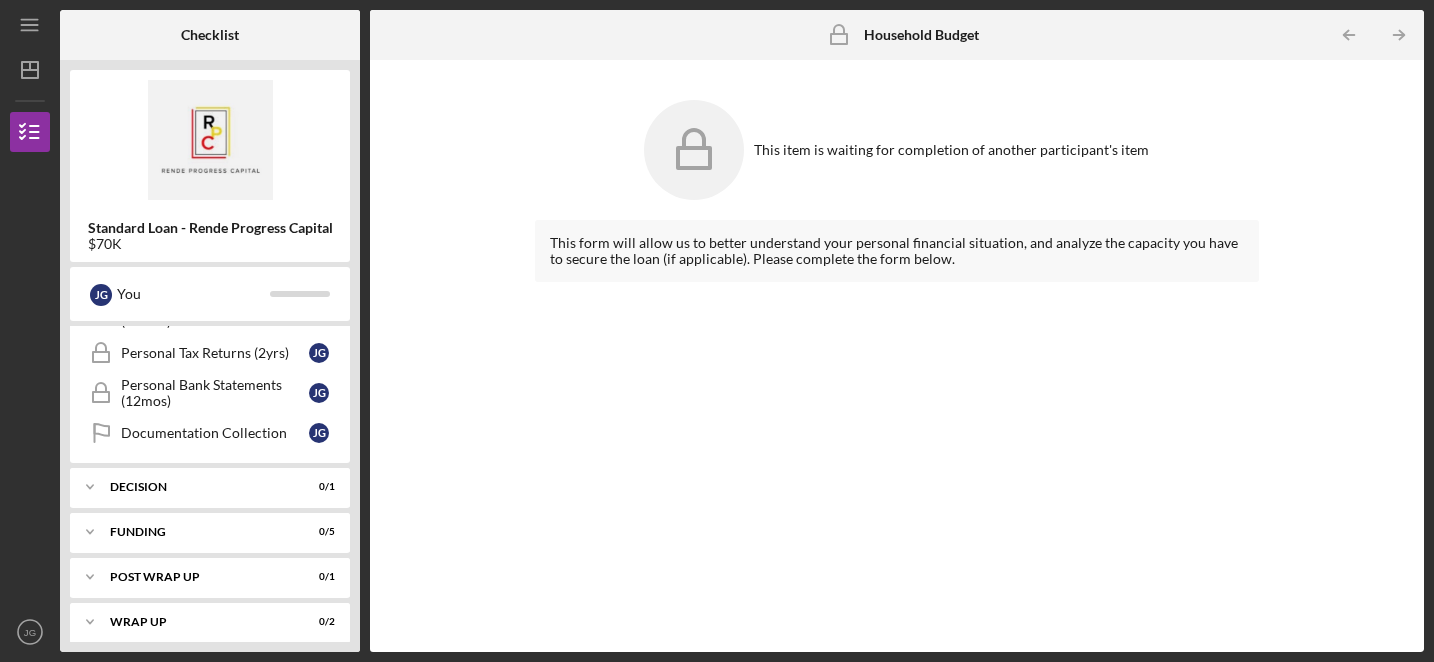 scroll, scrollTop: 941, scrollLeft: 0, axis: vertical 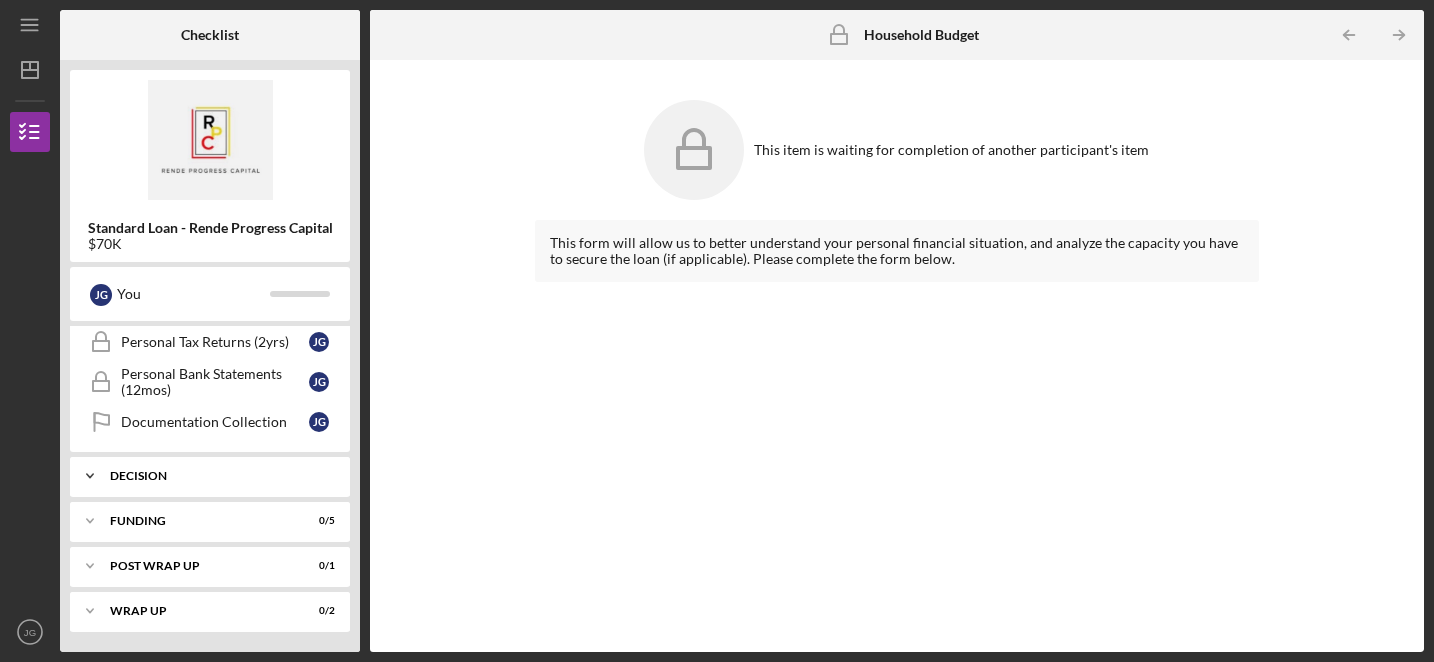 click on "Decision" at bounding box center (217, 476) 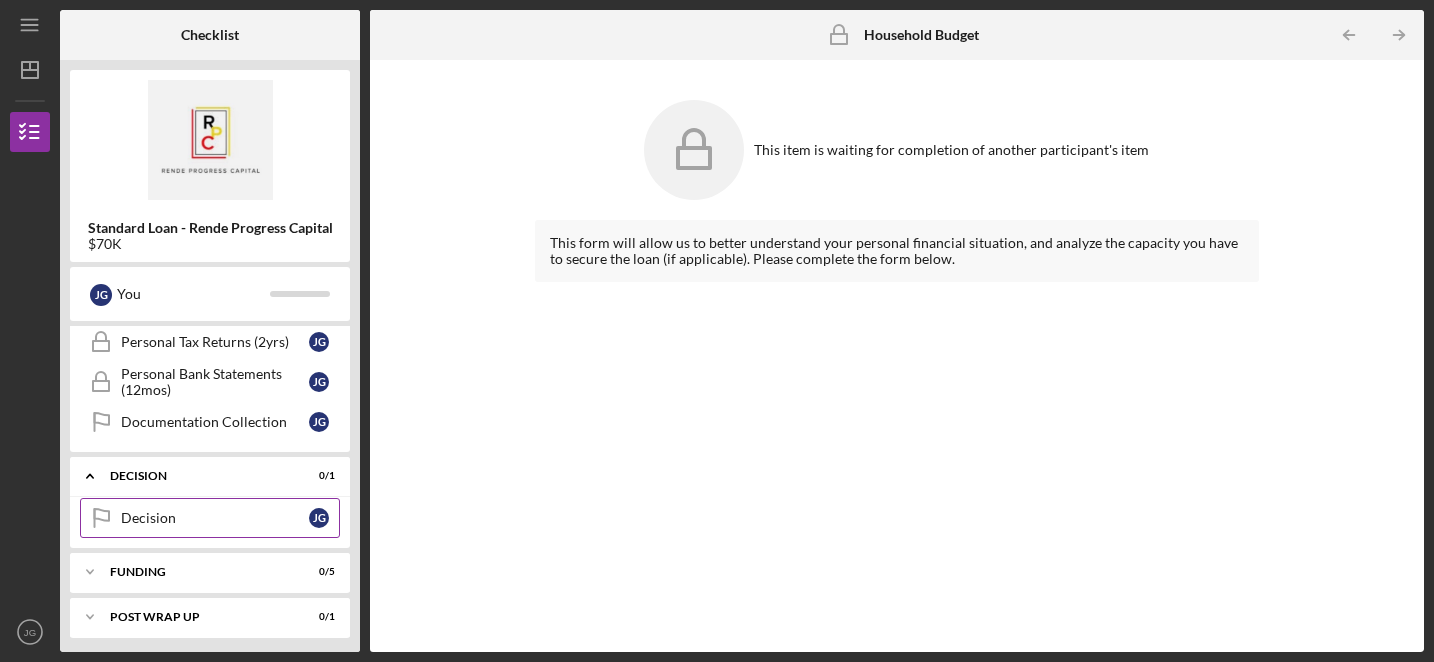 click on "Decision" at bounding box center (215, 518) 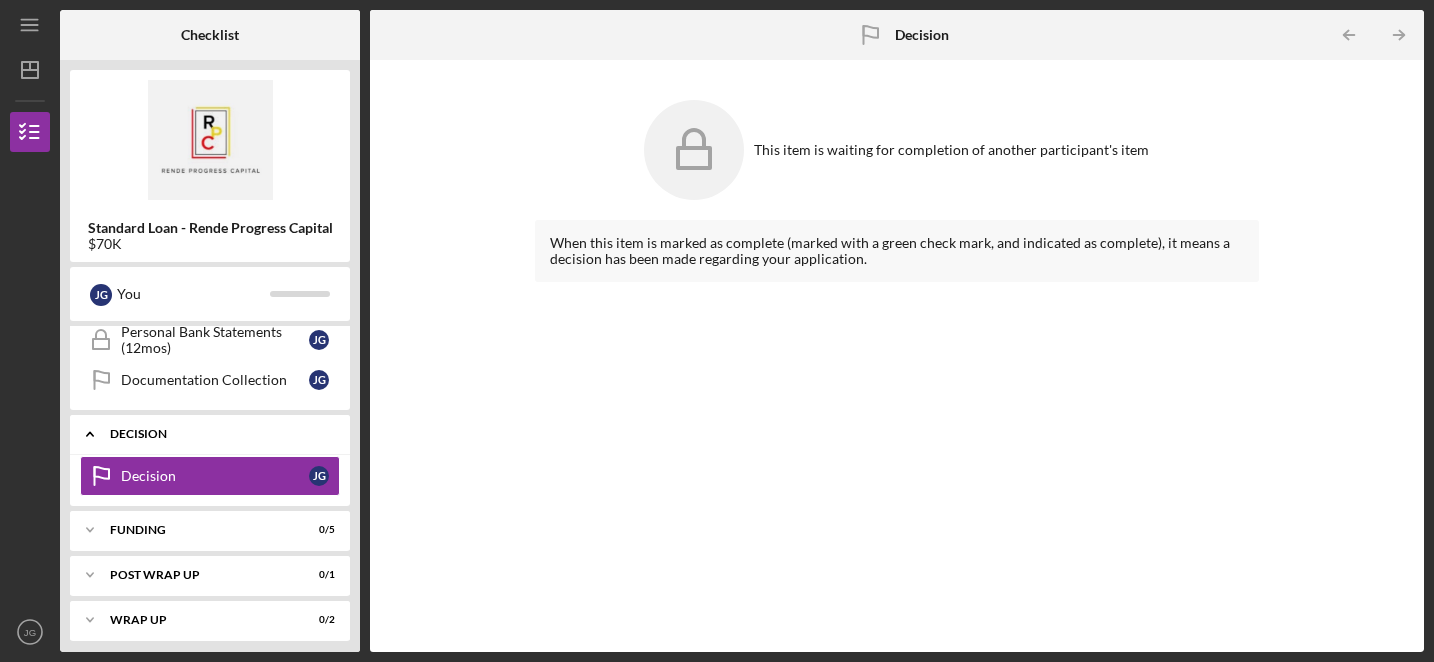 scroll, scrollTop: 992, scrollLeft: 0, axis: vertical 